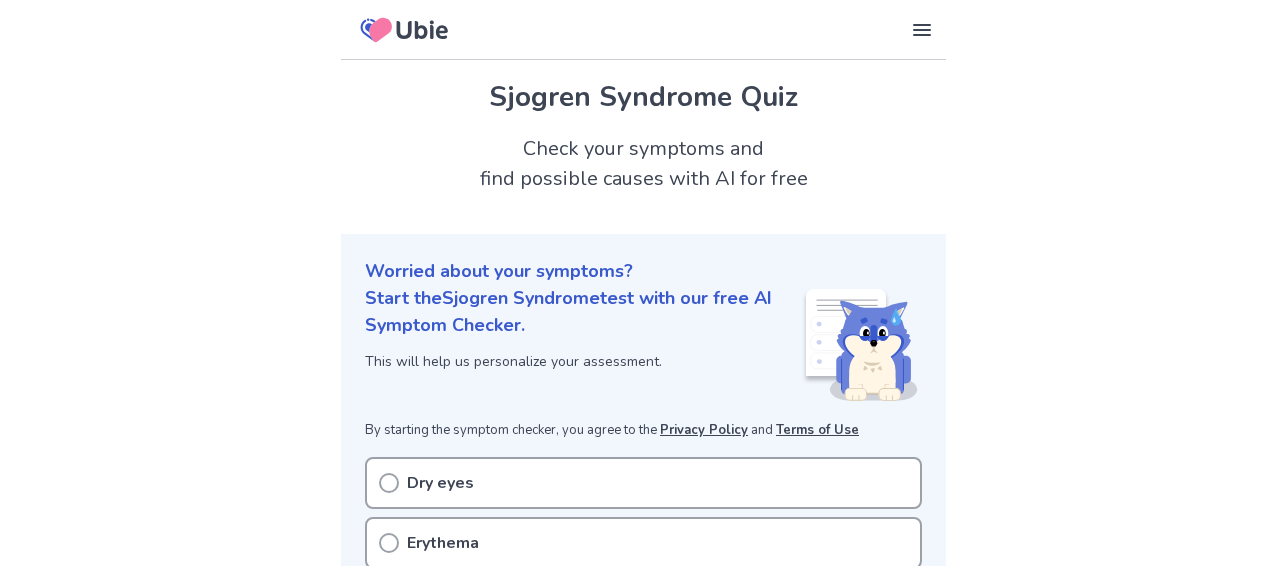 scroll, scrollTop: 200, scrollLeft: 0, axis: vertical 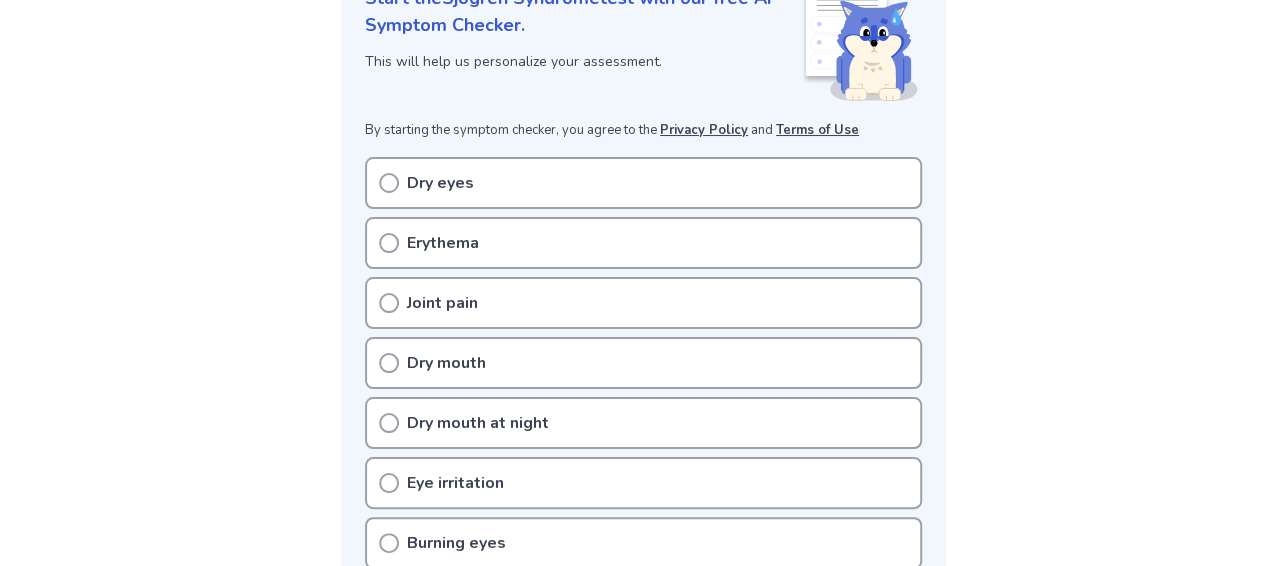 click 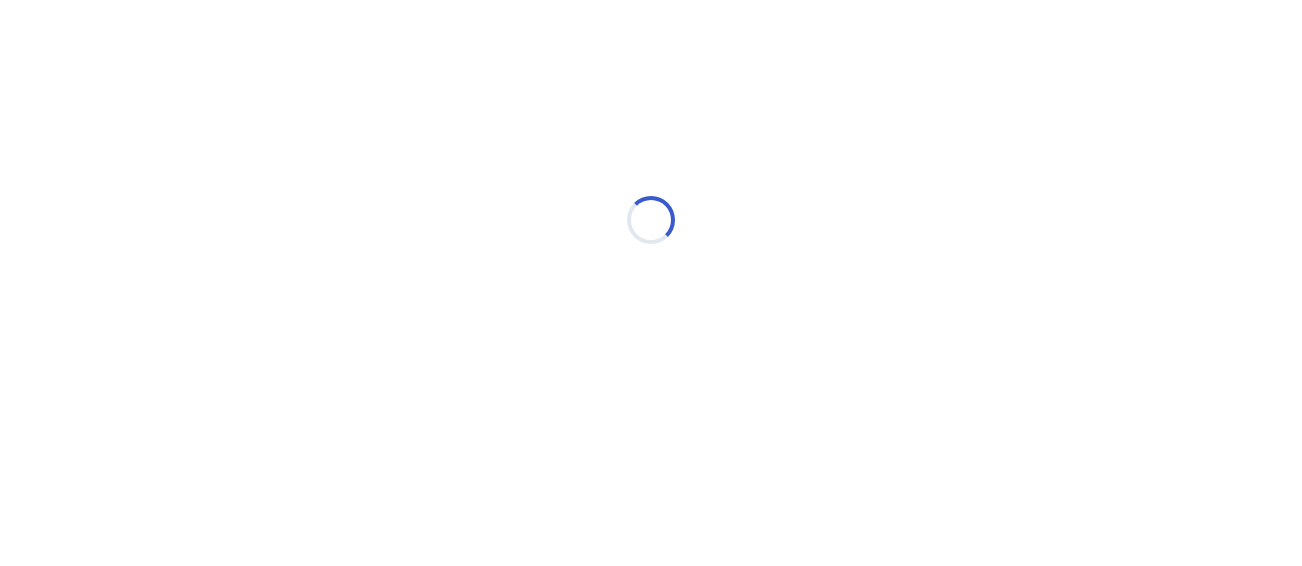 scroll, scrollTop: 0, scrollLeft: 0, axis: both 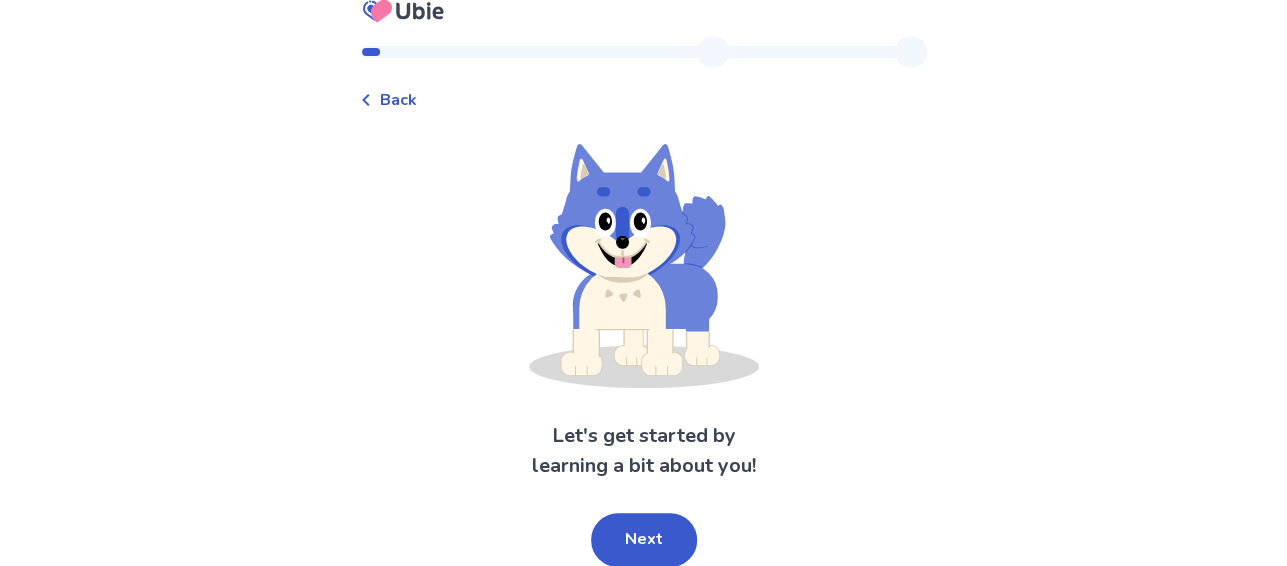 click on "Back" at bounding box center (398, 100) 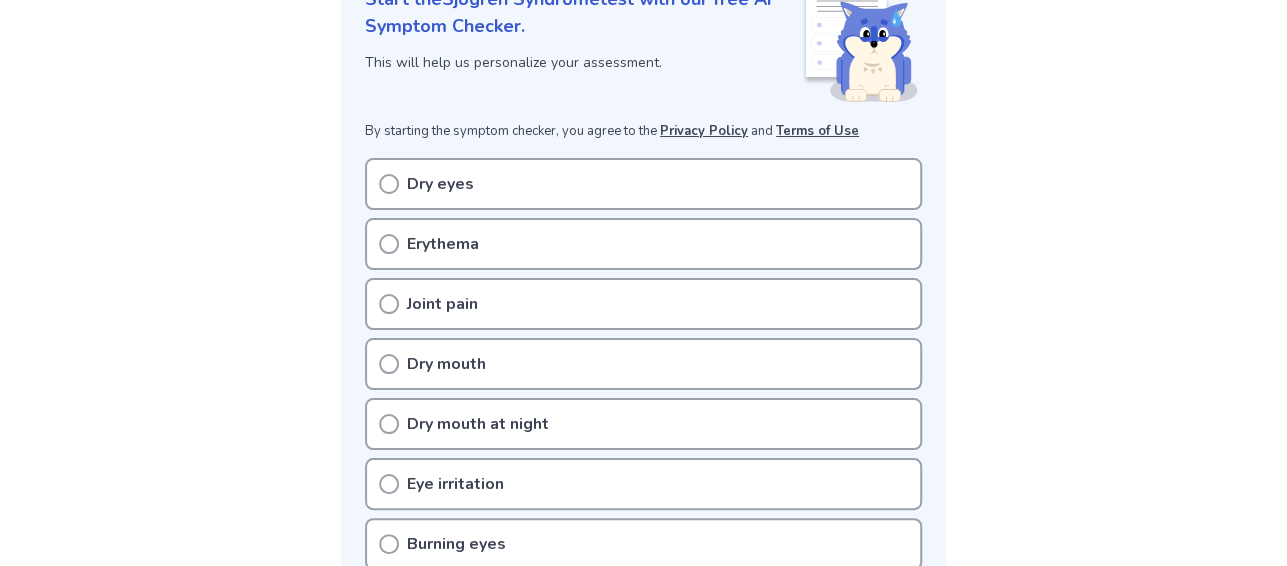 scroll, scrollTop: 299, scrollLeft: 0, axis: vertical 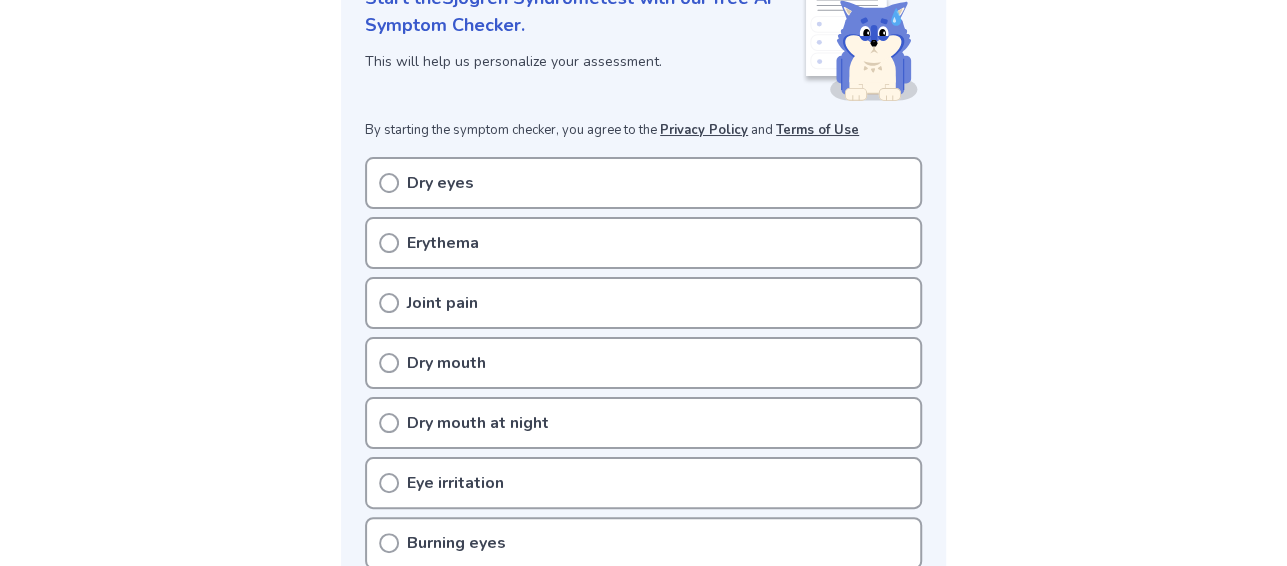 click 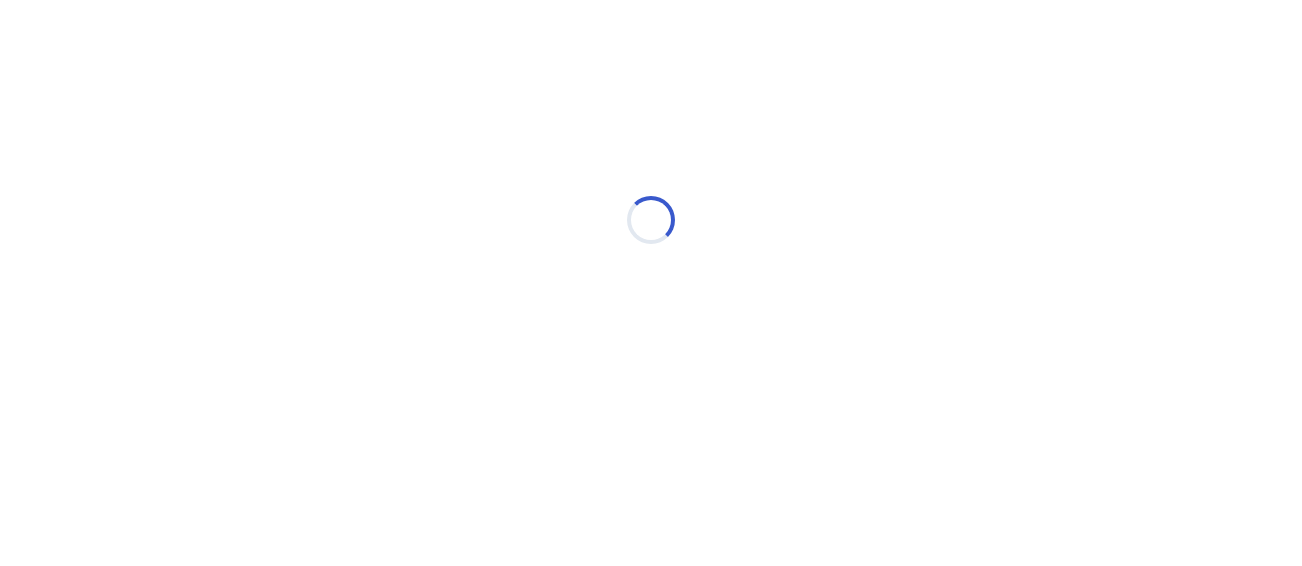 scroll, scrollTop: 0, scrollLeft: 0, axis: both 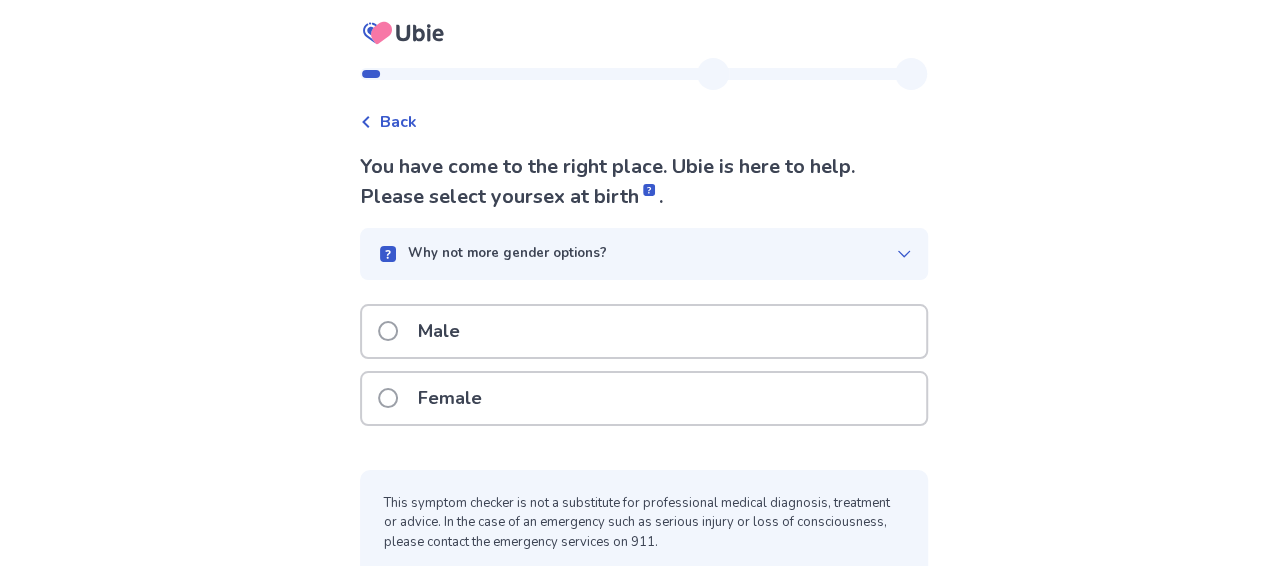 click at bounding box center (388, 398) 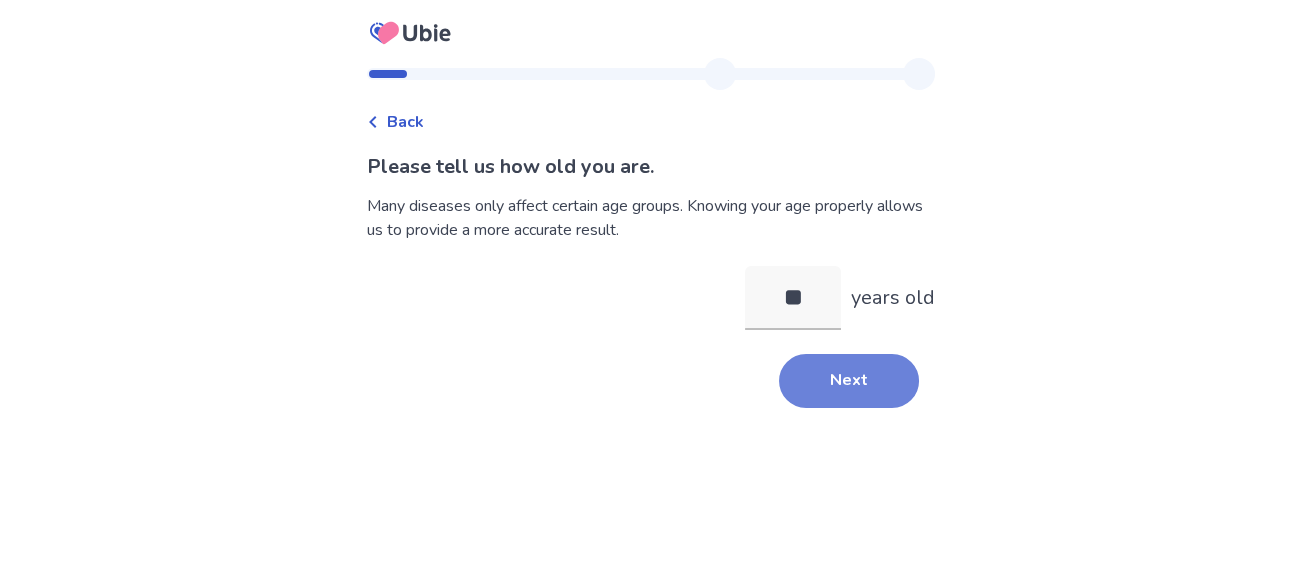 type on "**" 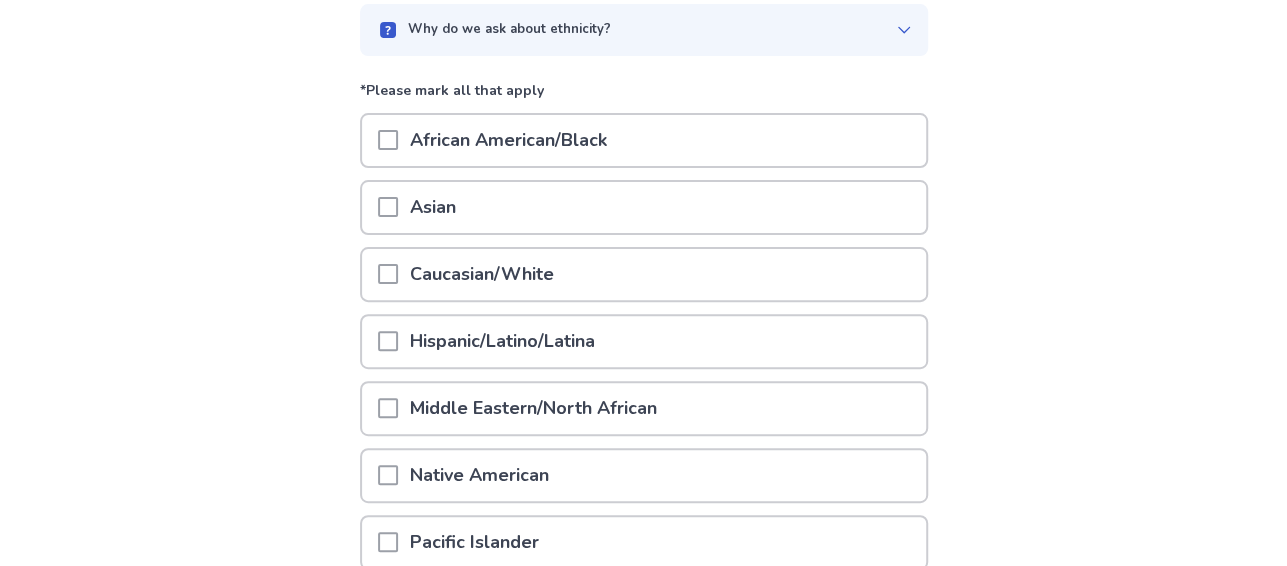 scroll, scrollTop: 200, scrollLeft: 0, axis: vertical 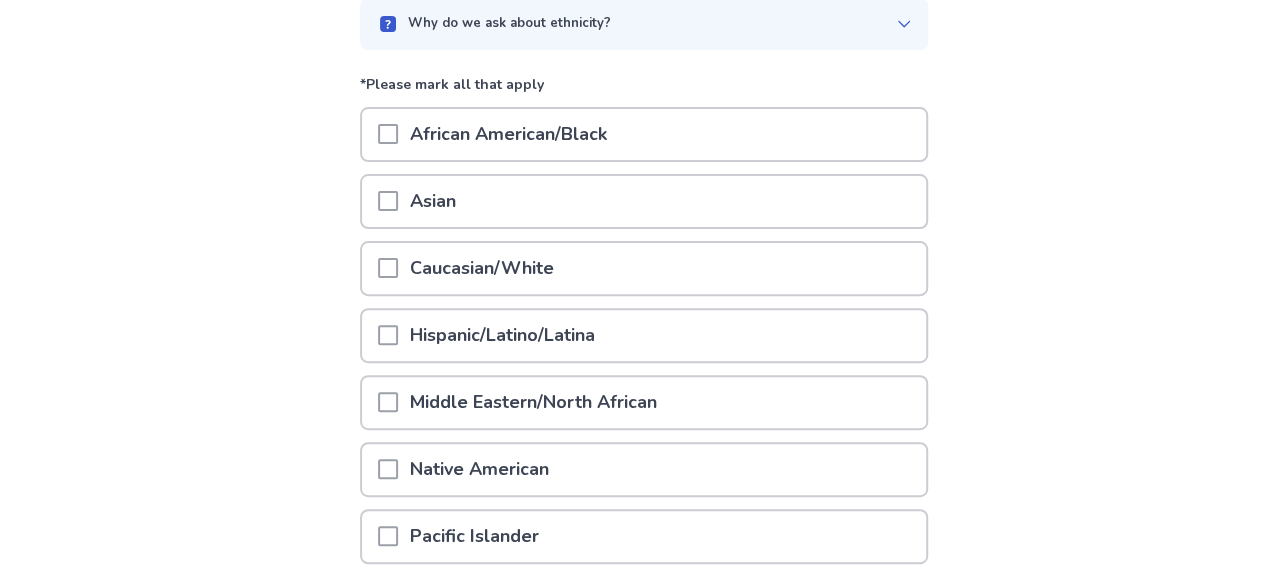 click at bounding box center (388, 268) 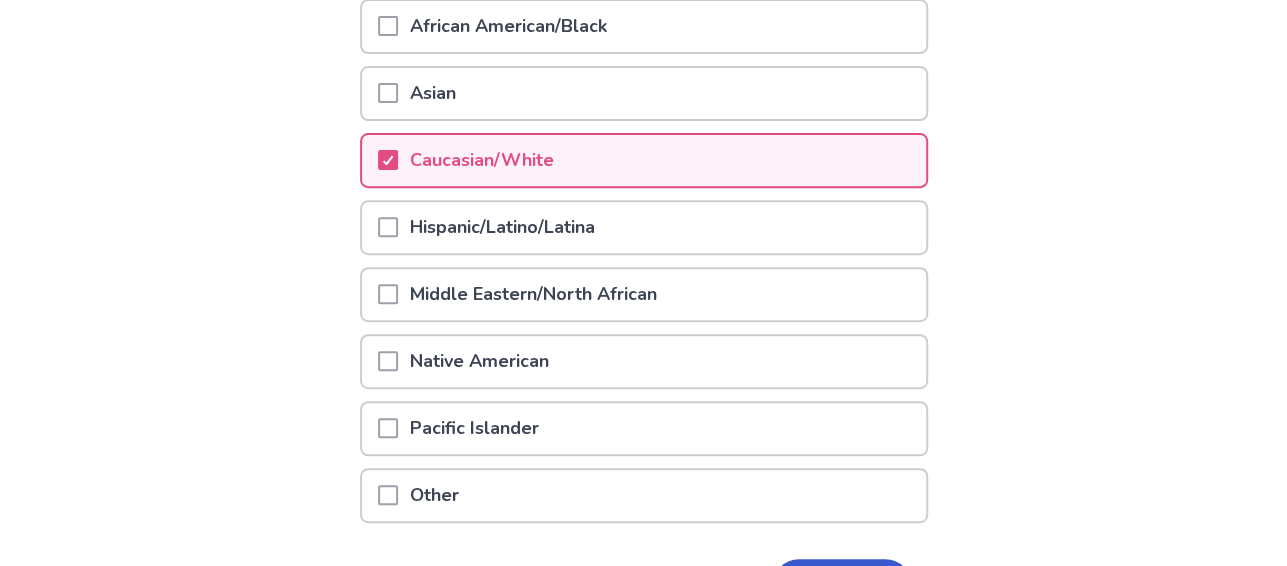 scroll, scrollTop: 440, scrollLeft: 0, axis: vertical 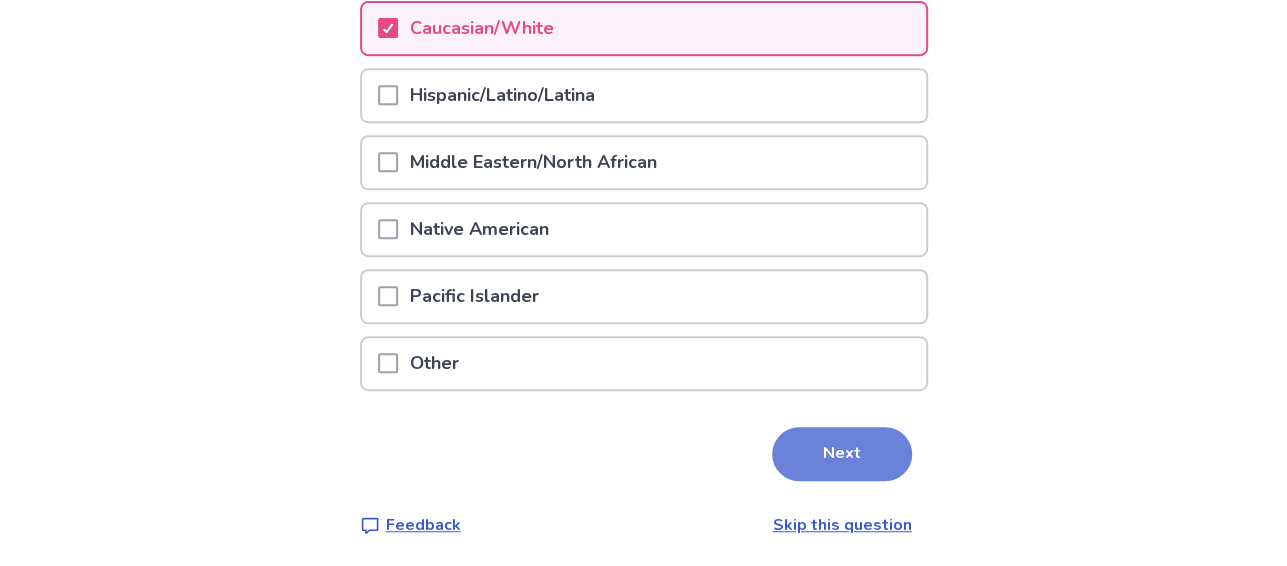 click on "Next" at bounding box center (842, 454) 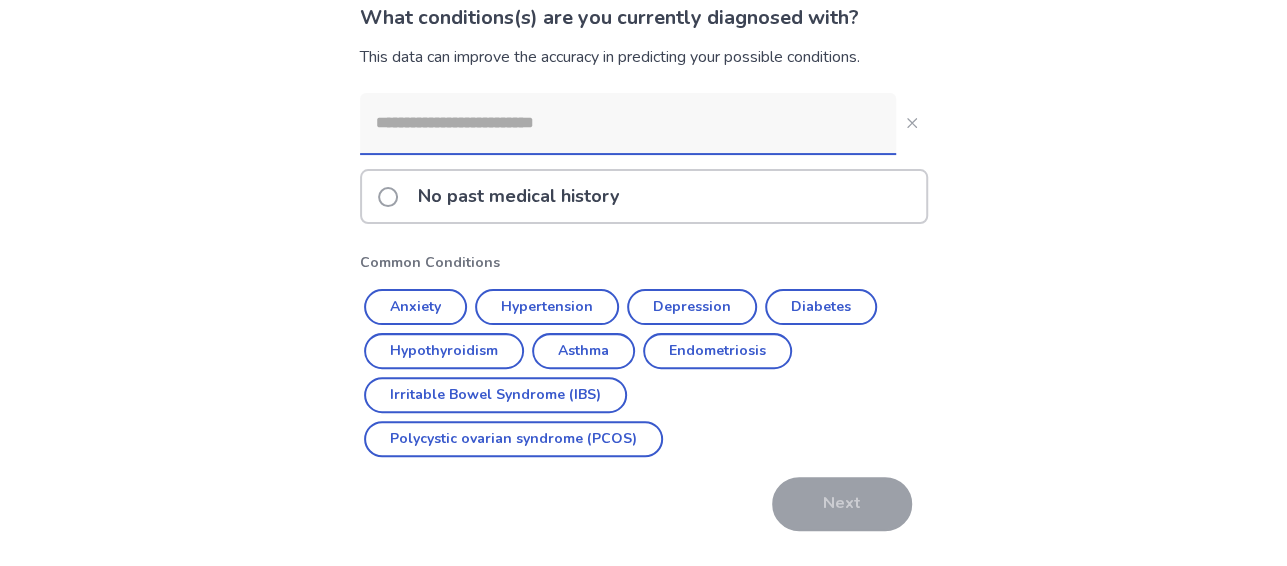 scroll, scrollTop: 200, scrollLeft: 0, axis: vertical 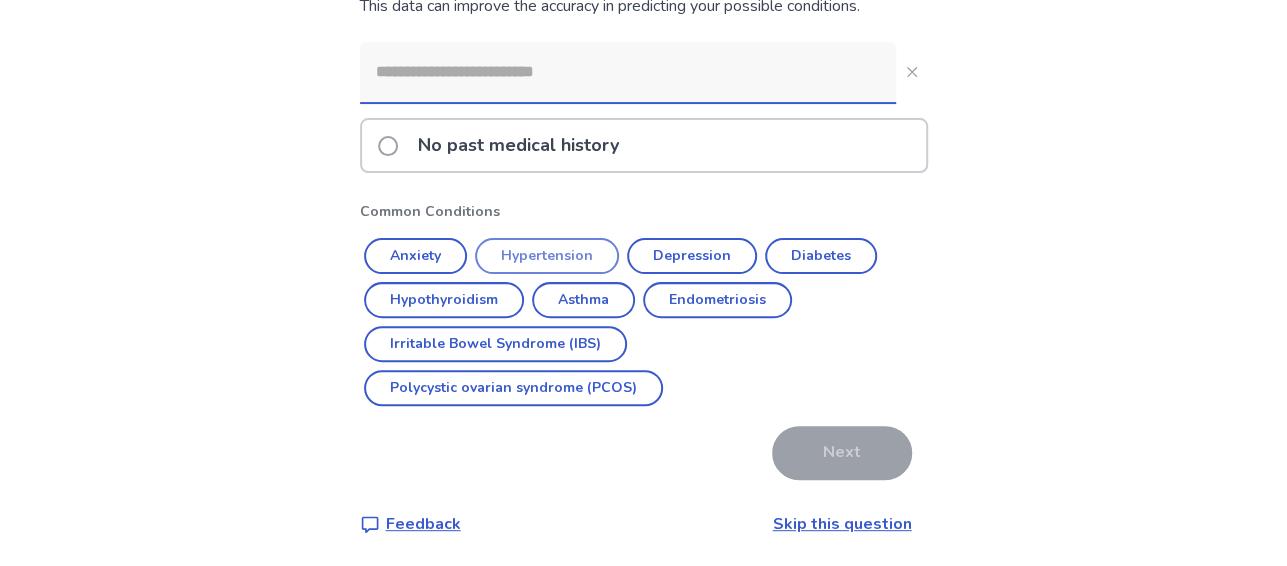 click on "Hypertension" at bounding box center [547, 256] 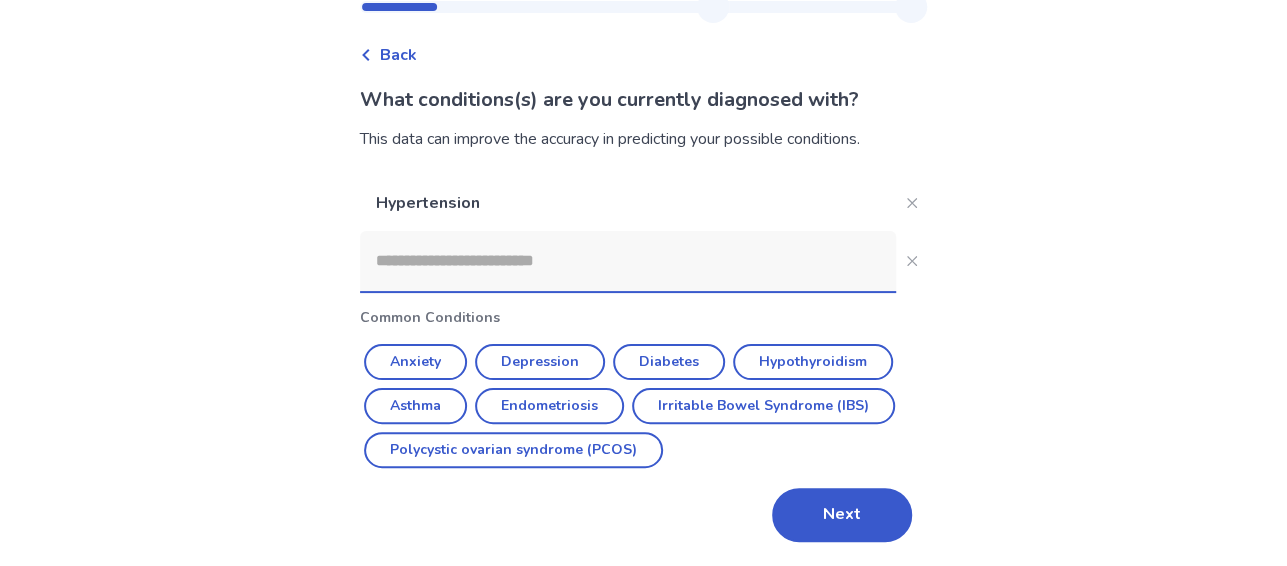 scroll, scrollTop: 66, scrollLeft: 0, axis: vertical 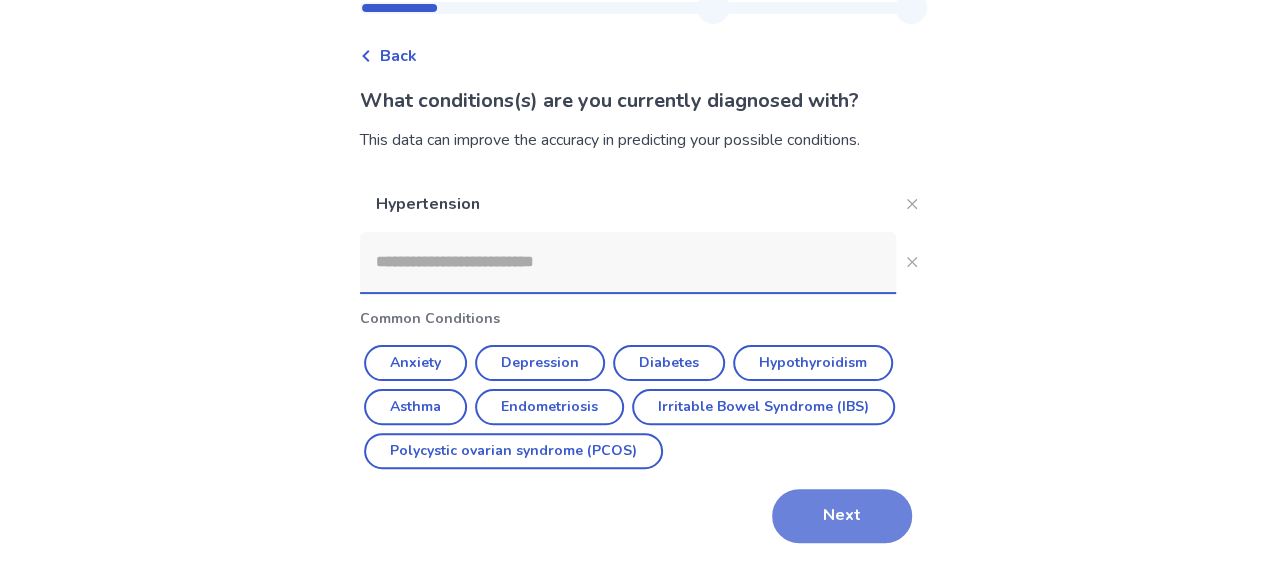 click on "Next" at bounding box center (842, 516) 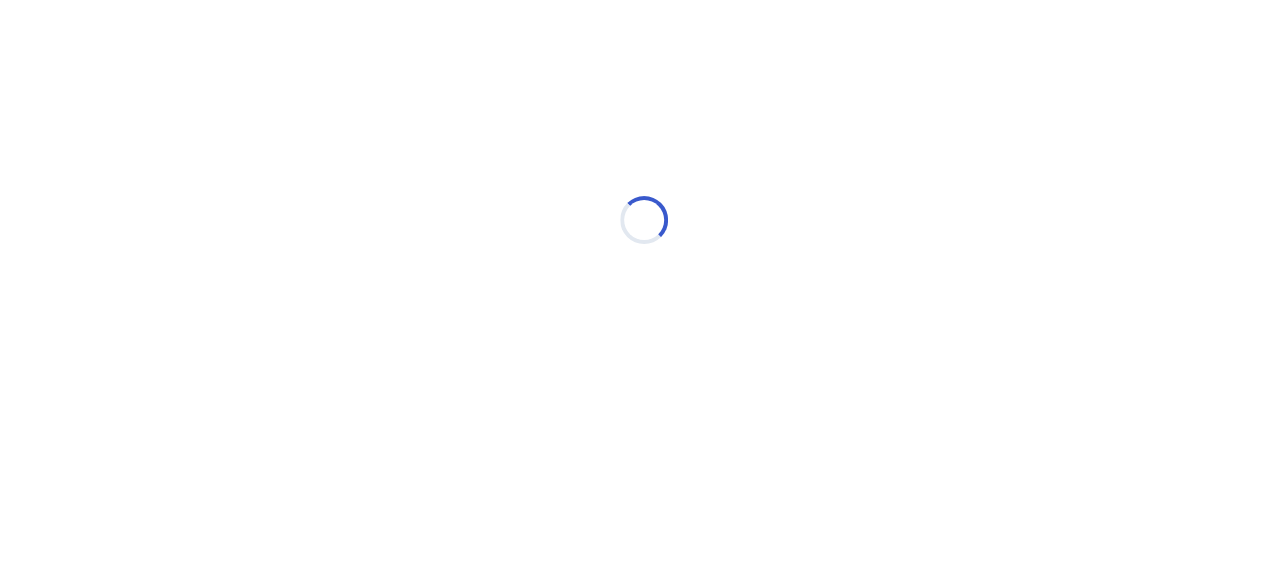 scroll, scrollTop: 0, scrollLeft: 0, axis: both 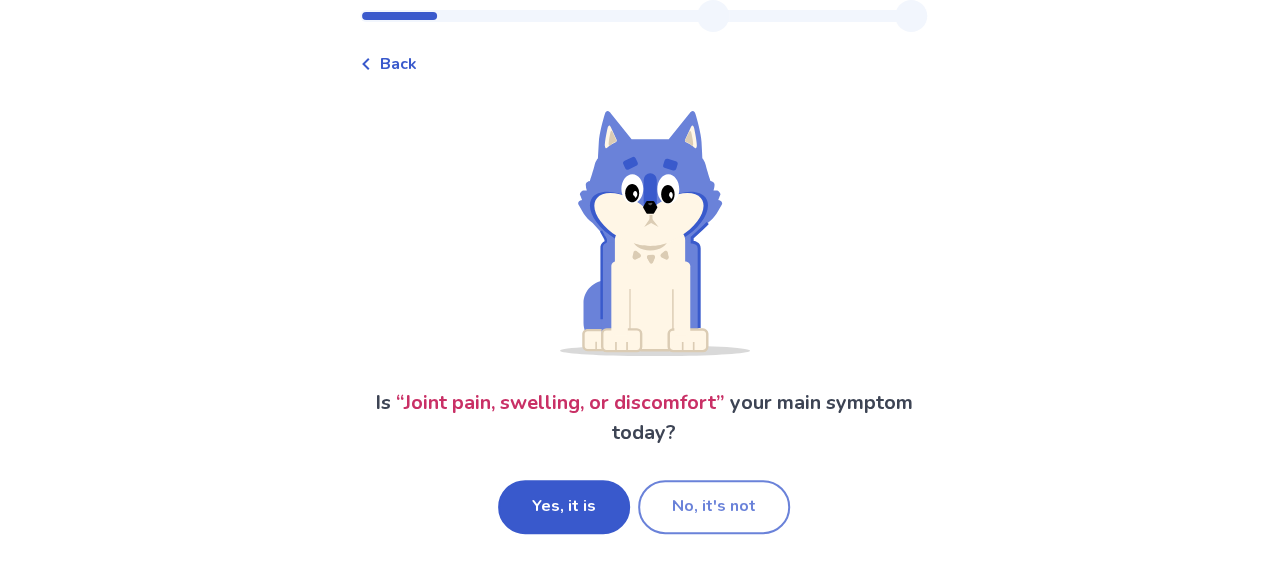 click on "No, it's not" at bounding box center (714, 507) 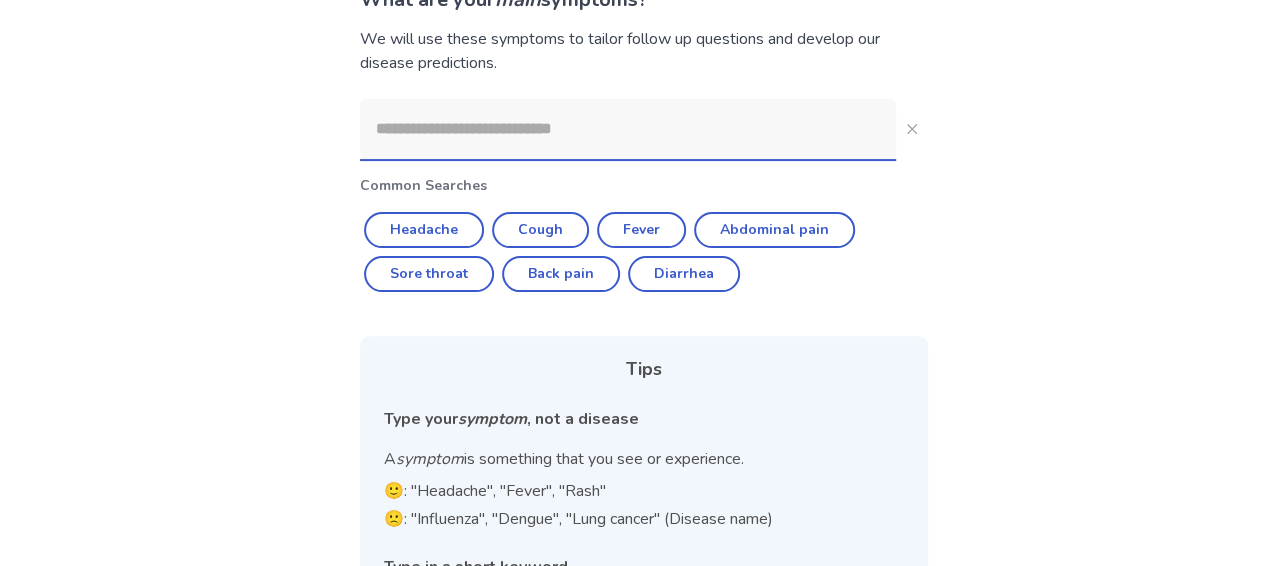 scroll, scrollTop: 200, scrollLeft: 0, axis: vertical 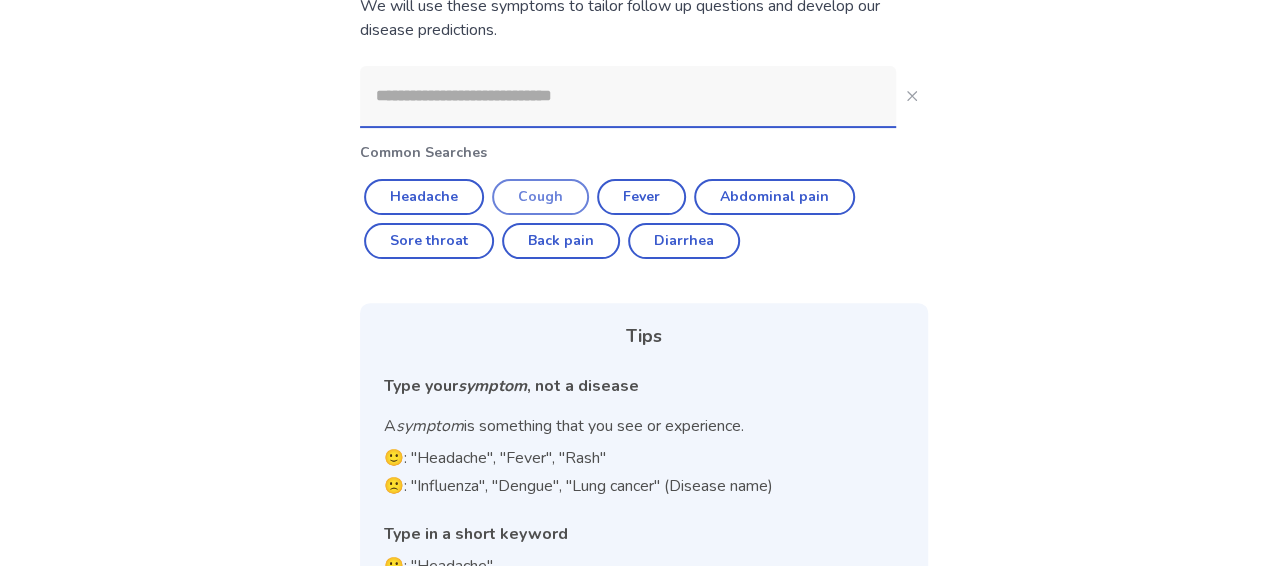 click on "Cough" 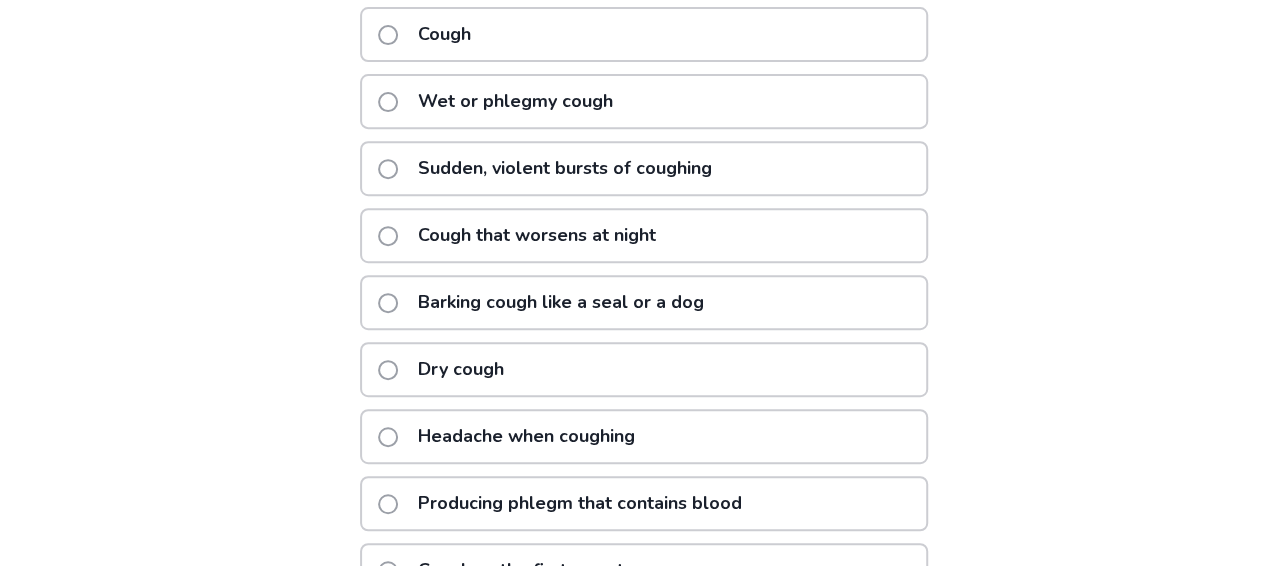 scroll, scrollTop: 400, scrollLeft: 0, axis: vertical 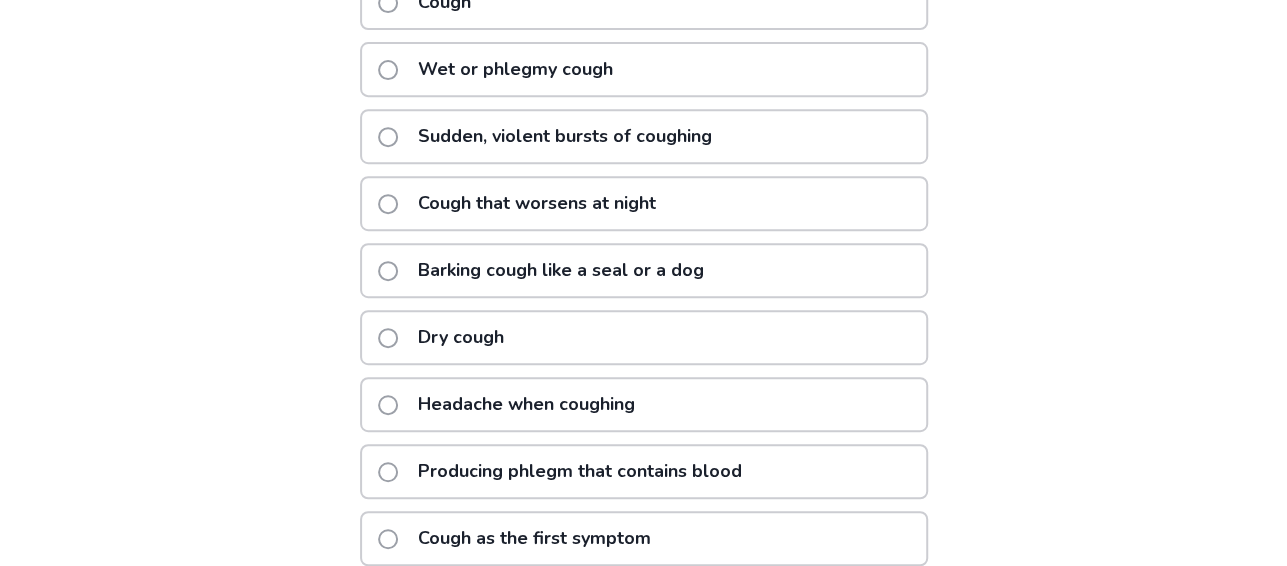 click on "Cough that worsens at night" 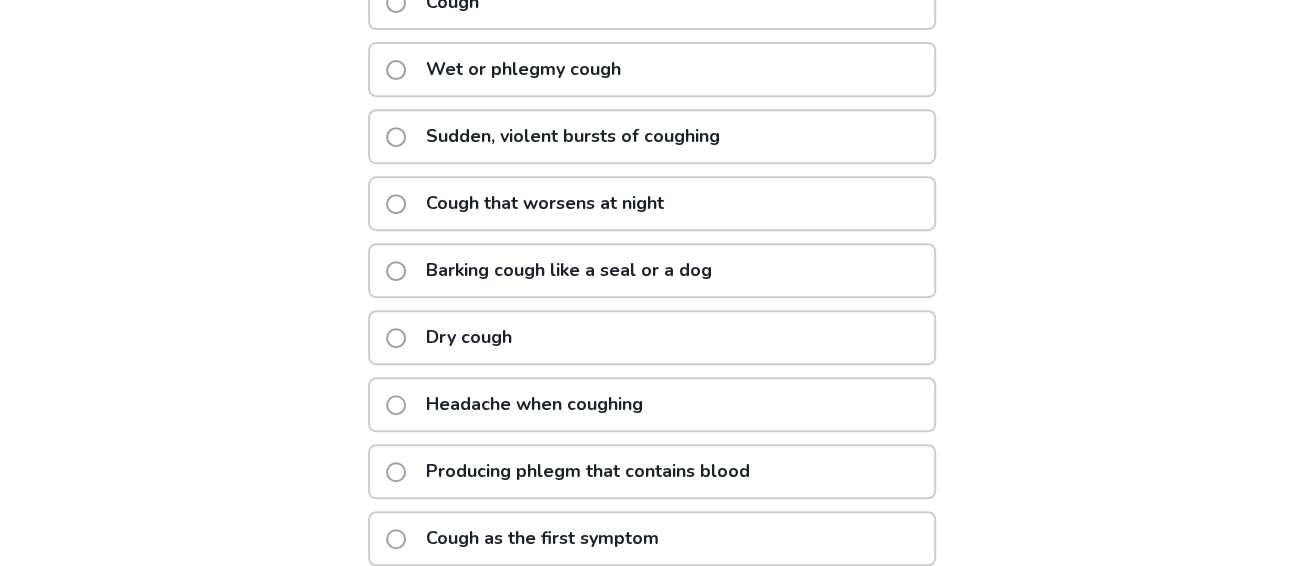 scroll, scrollTop: 0, scrollLeft: 0, axis: both 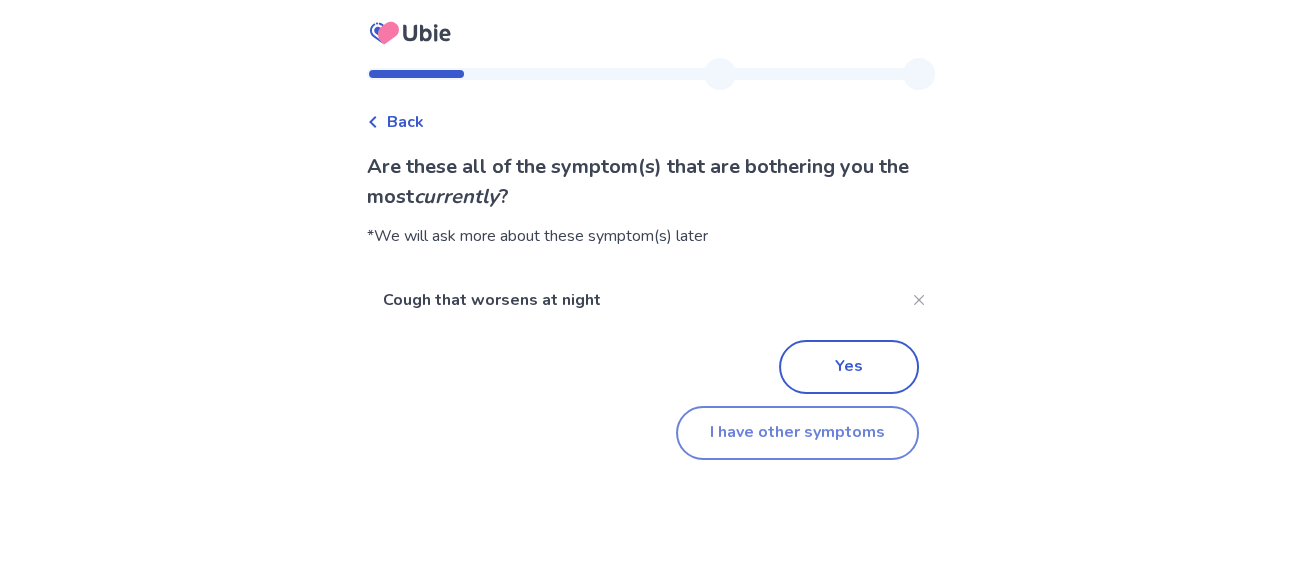 click on "I have other symptoms" 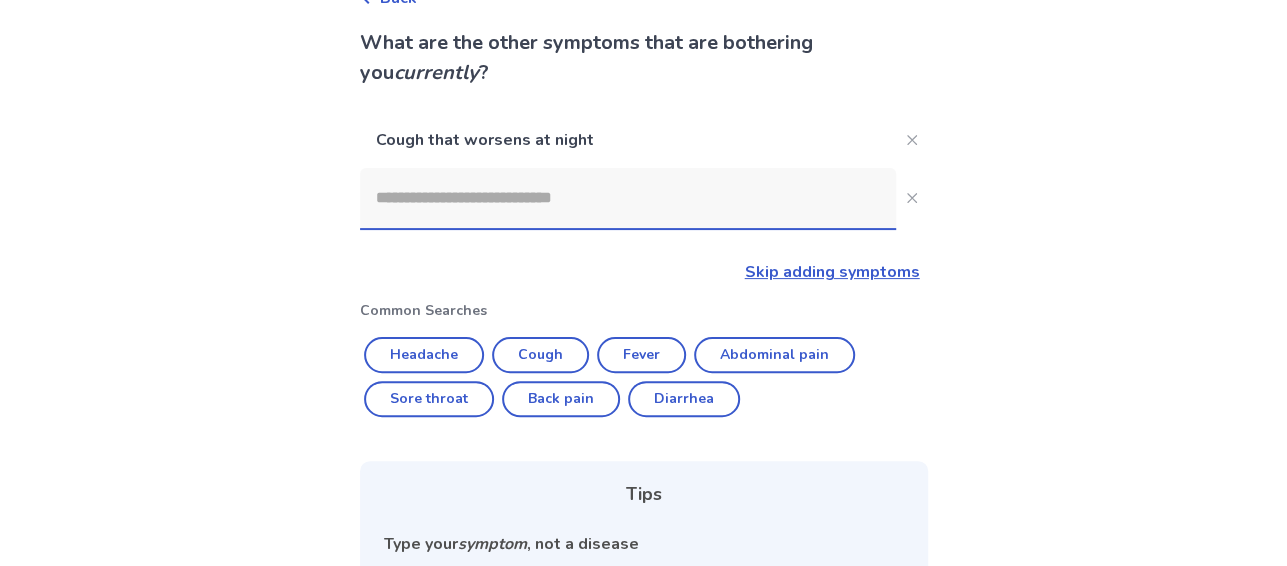 scroll, scrollTop: 89, scrollLeft: 0, axis: vertical 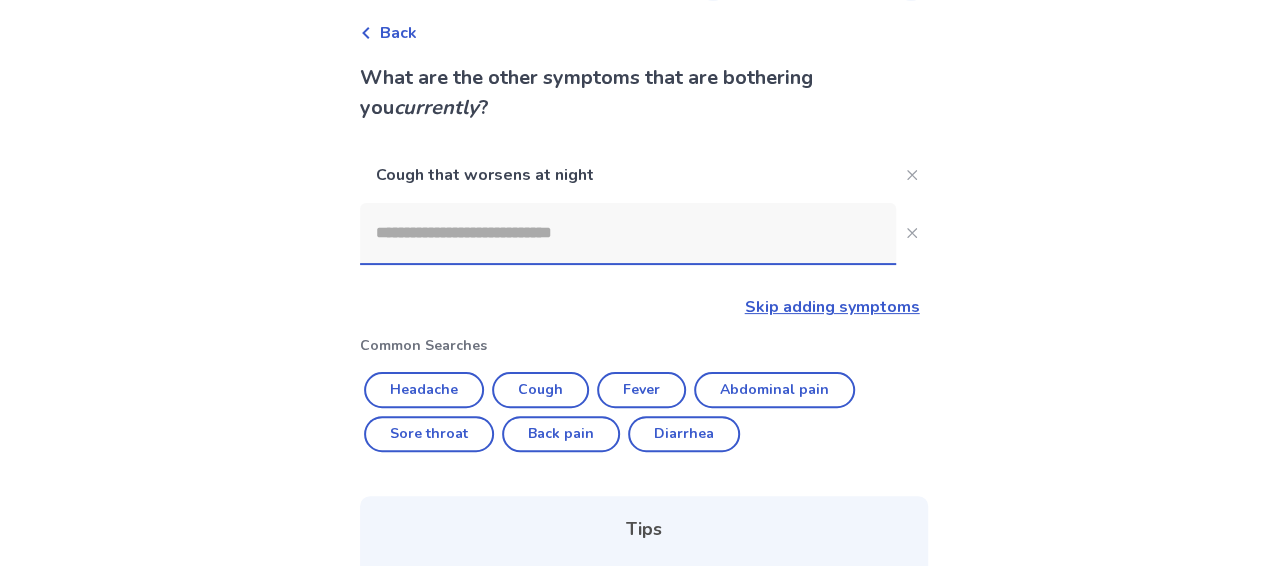 click 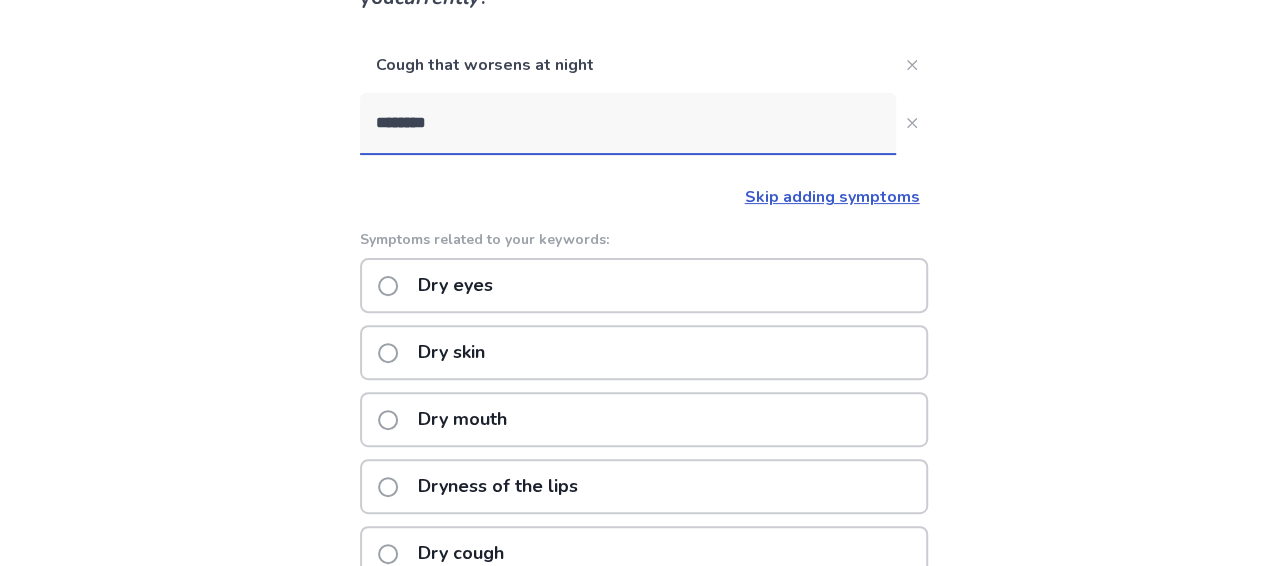scroll, scrollTop: 200, scrollLeft: 0, axis: vertical 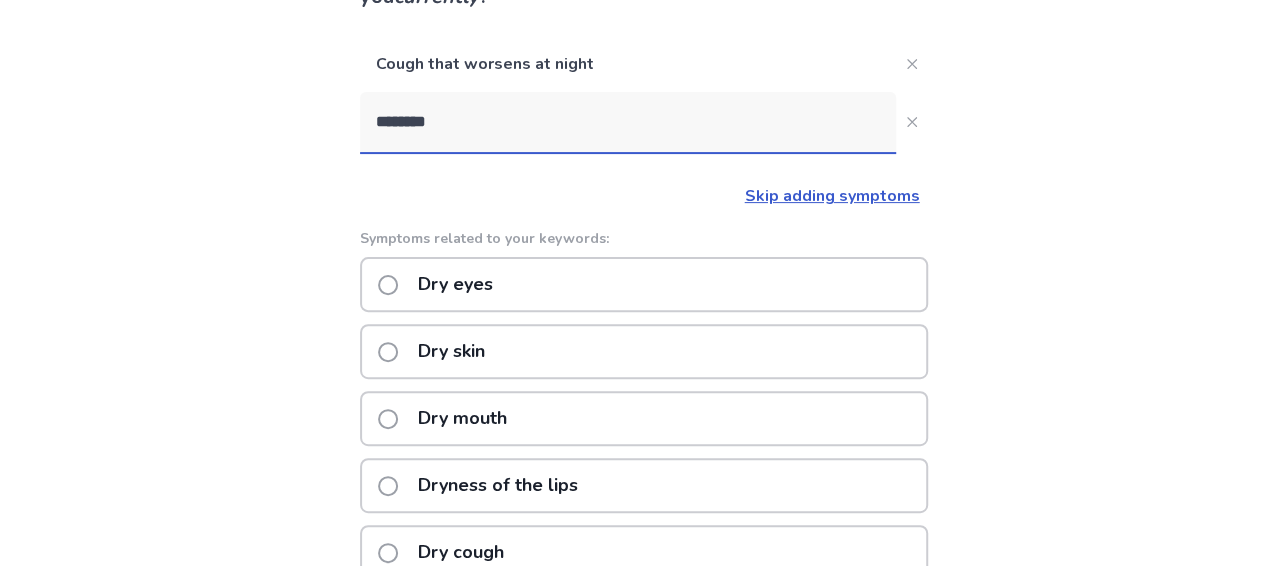 type on "********" 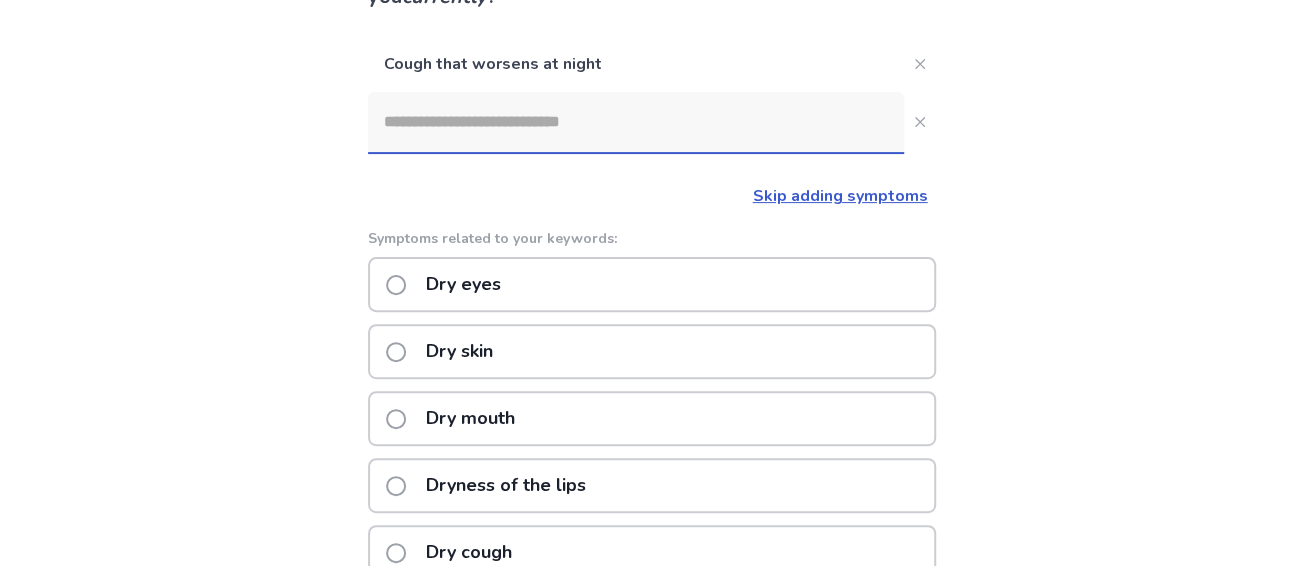 scroll, scrollTop: 0, scrollLeft: 0, axis: both 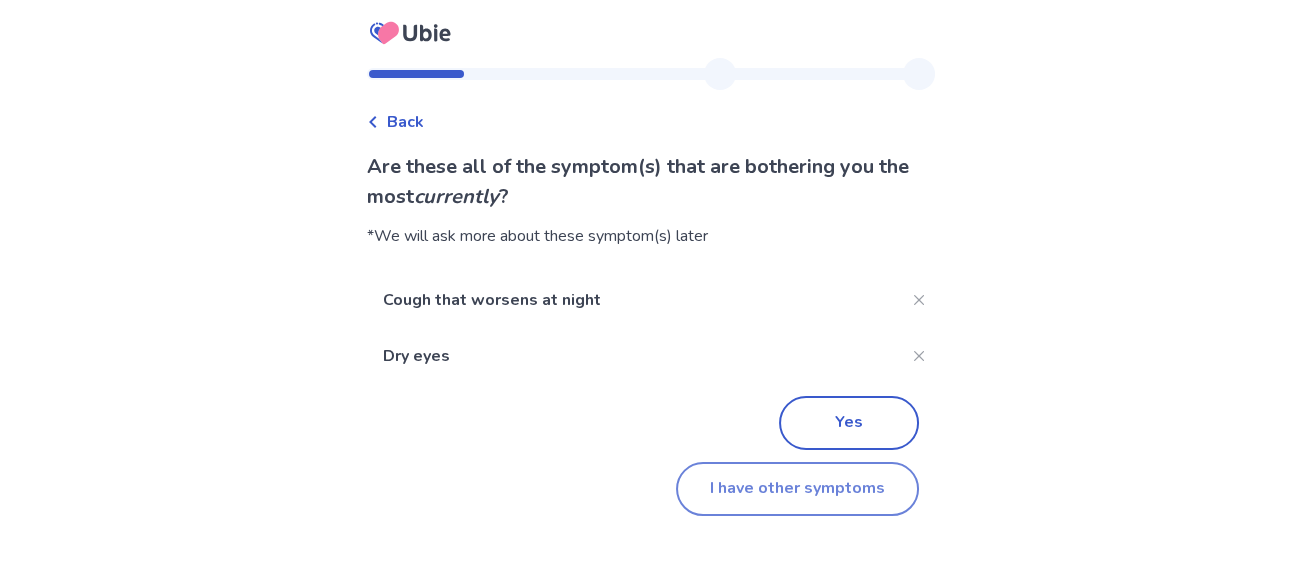 click on "I have other symptoms" 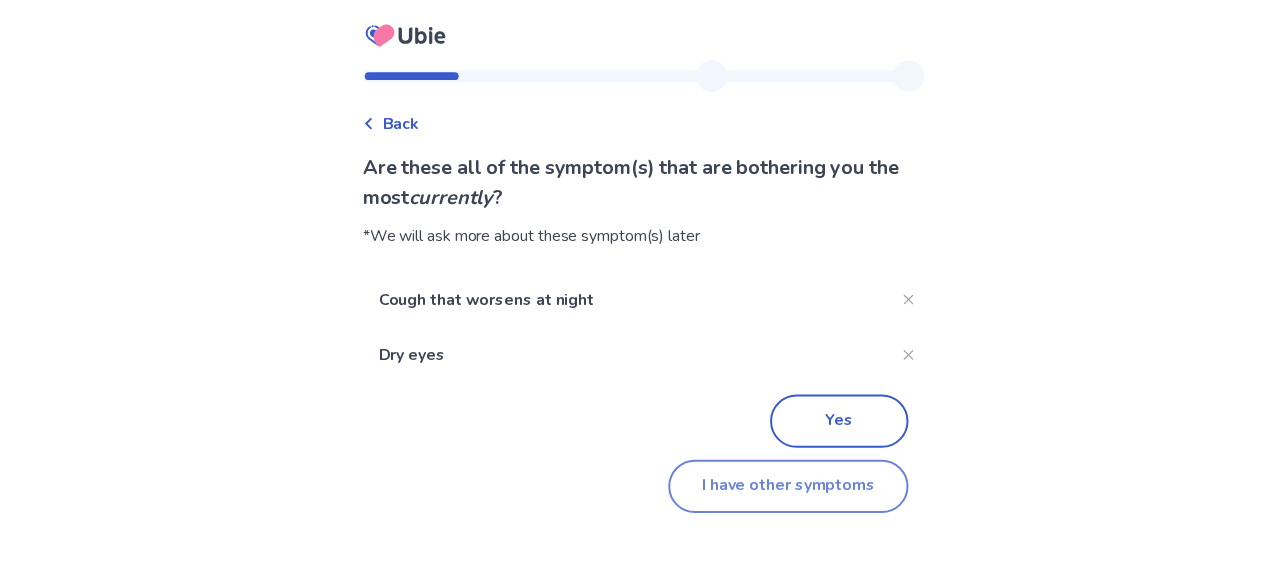 scroll, scrollTop: 200, scrollLeft: 0, axis: vertical 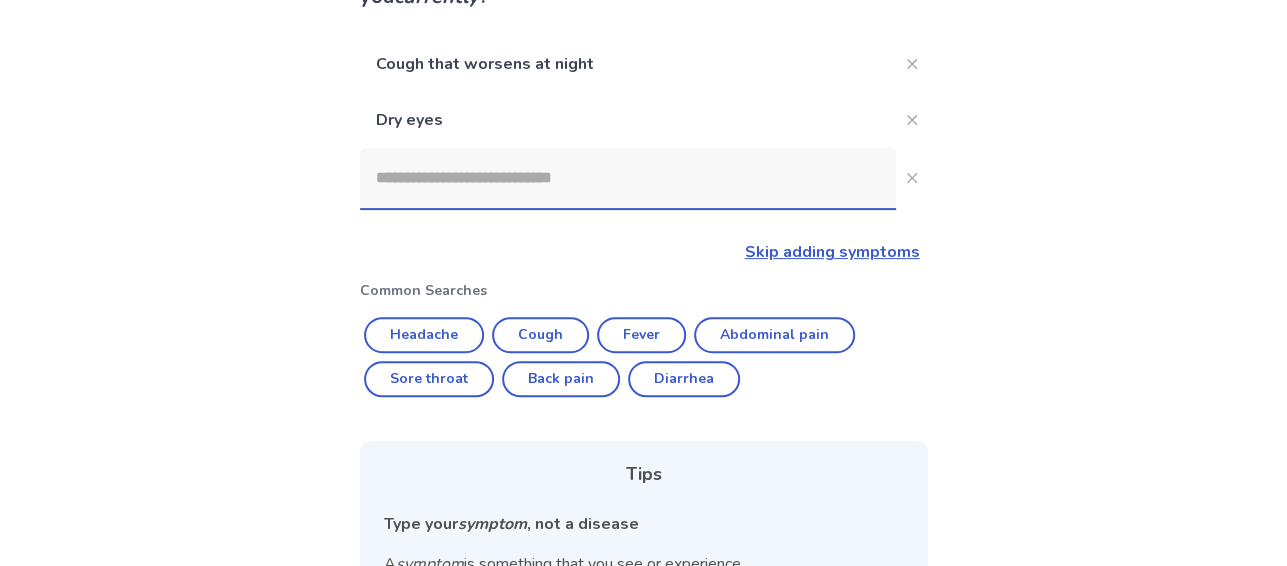 click 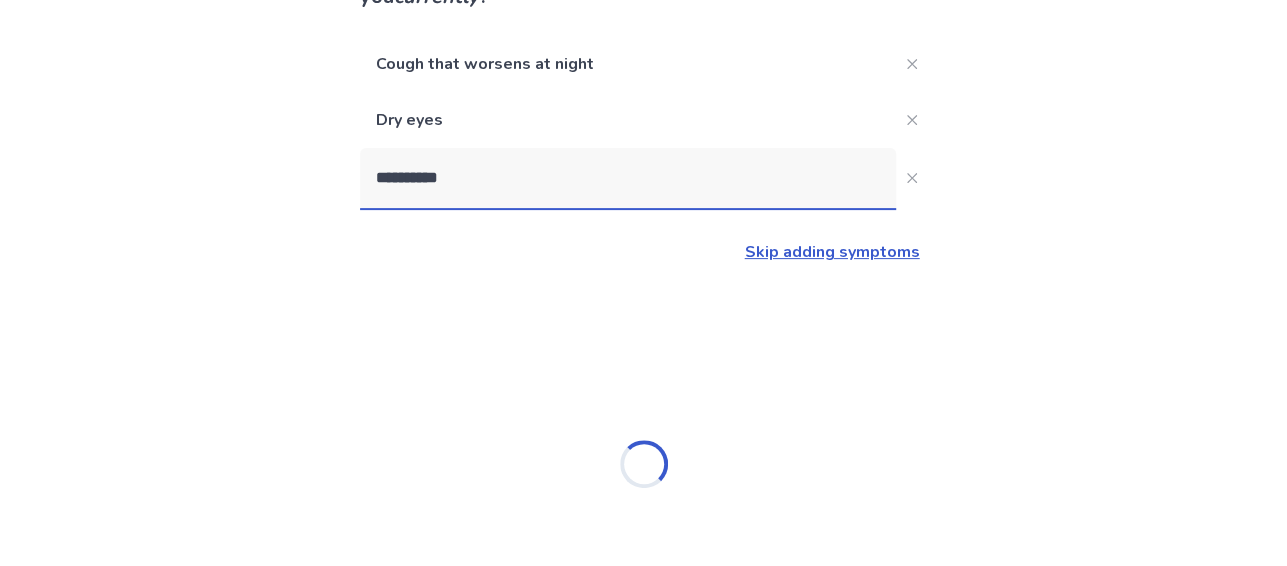 scroll, scrollTop: 44, scrollLeft: 0, axis: vertical 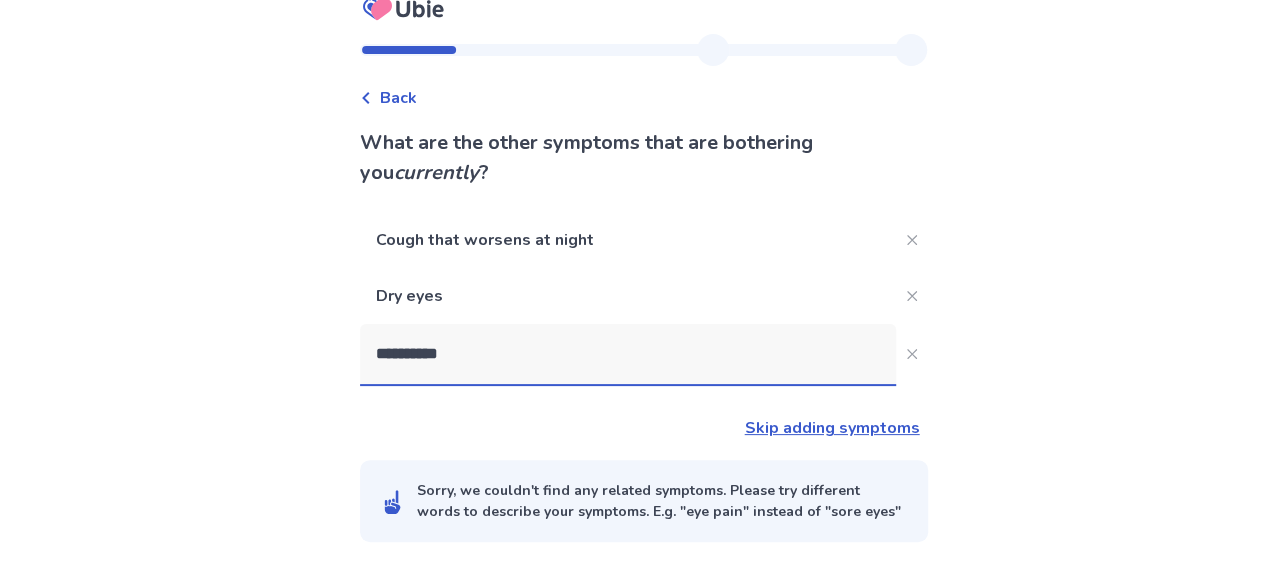 drag, startPoint x: 465, startPoint y: 330, endPoint x: 366, endPoint y: 332, distance: 99.0202 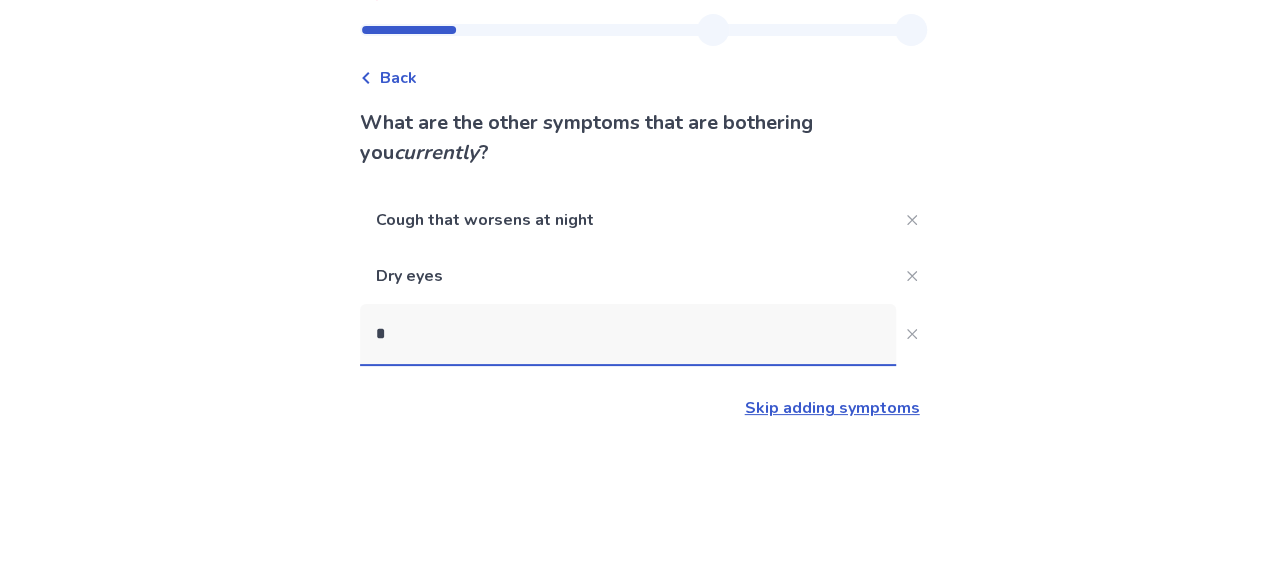 scroll, scrollTop: 200, scrollLeft: 0, axis: vertical 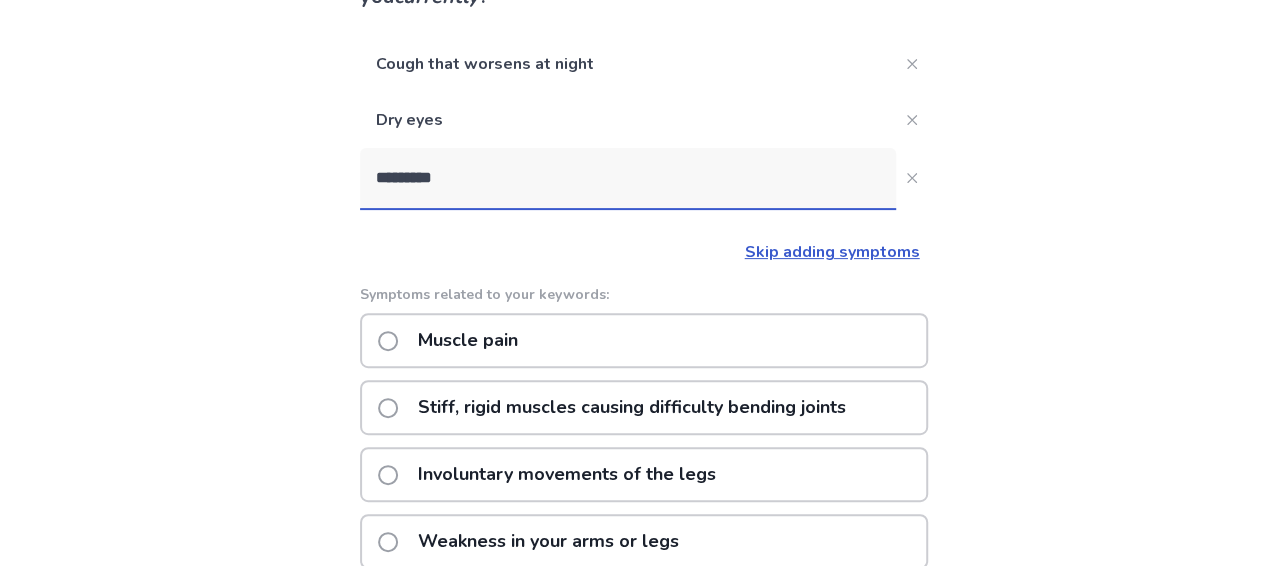 type on "*********" 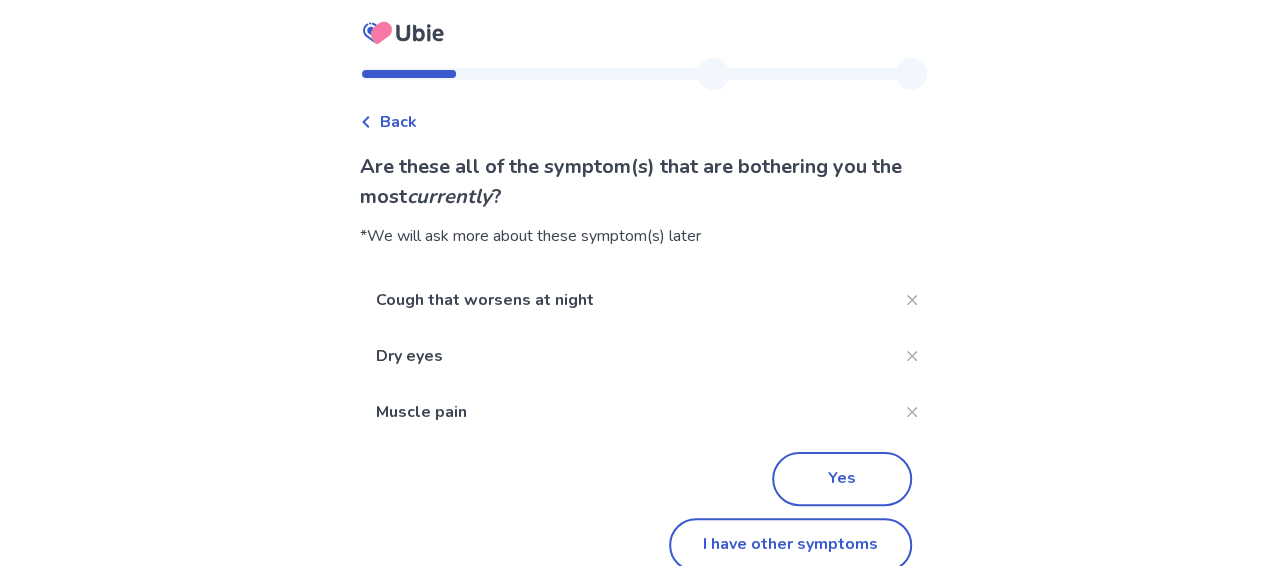 scroll, scrollTop: 30, scrollLeft: 0, axis: vertical 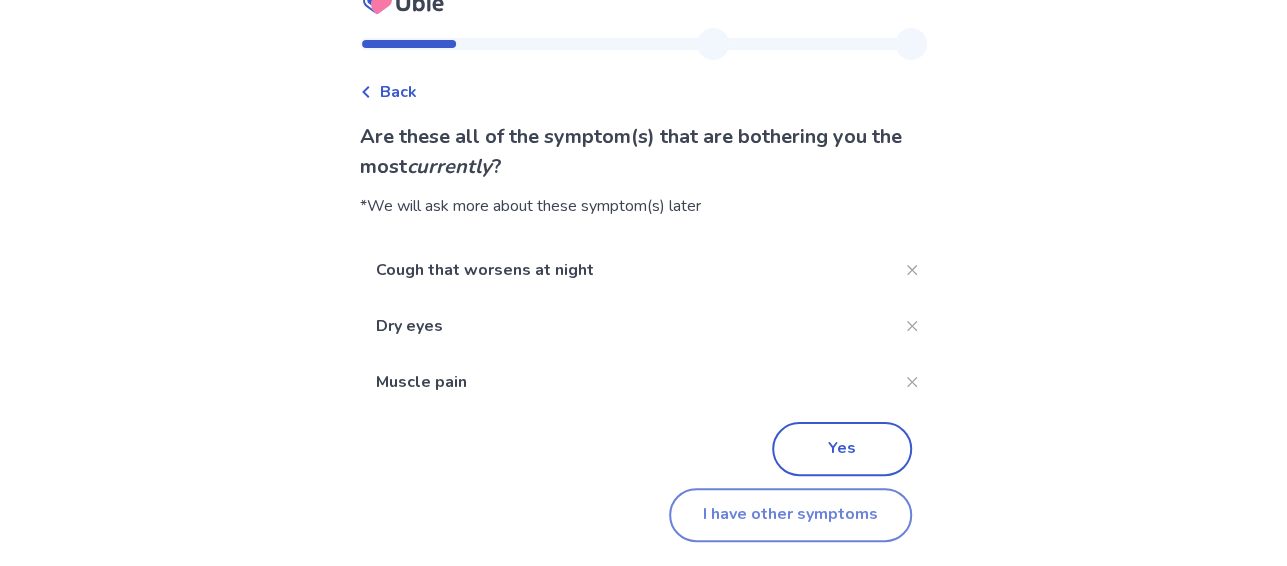 click on "I have other symptoms" 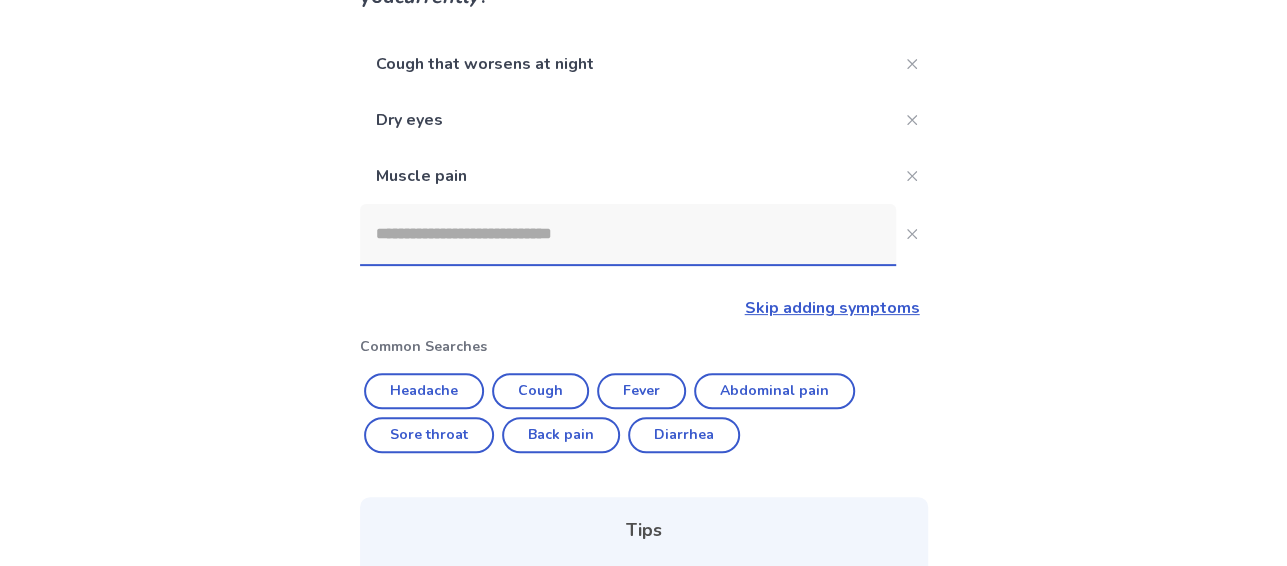 click 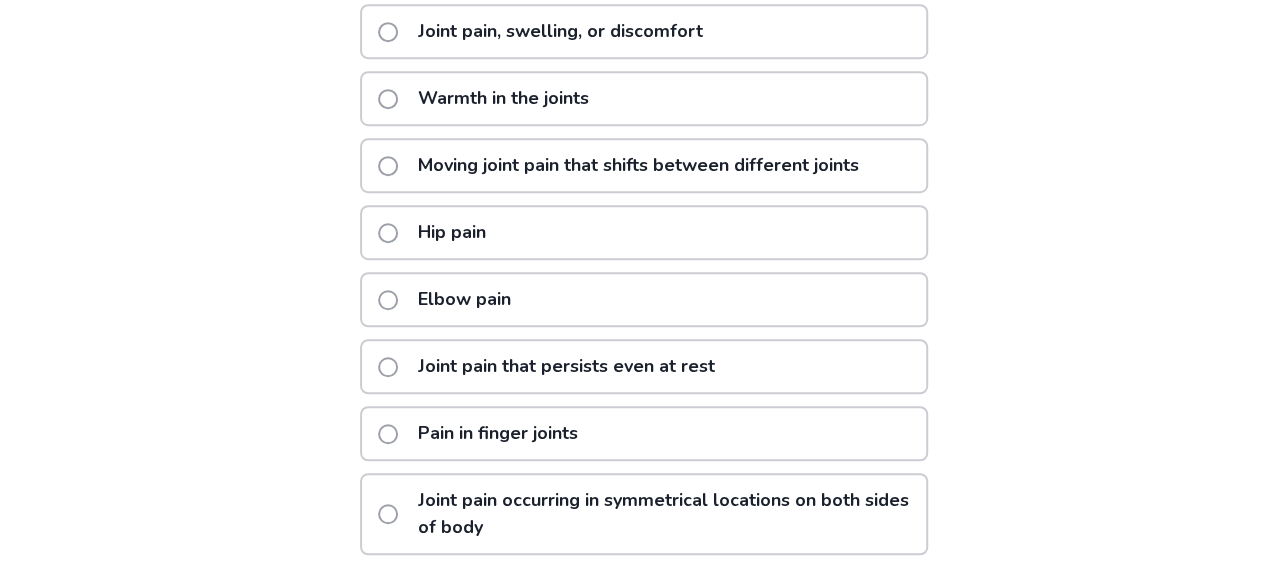 scroll, scrollTop: 600, scrollLeft: 0, axis: vertical 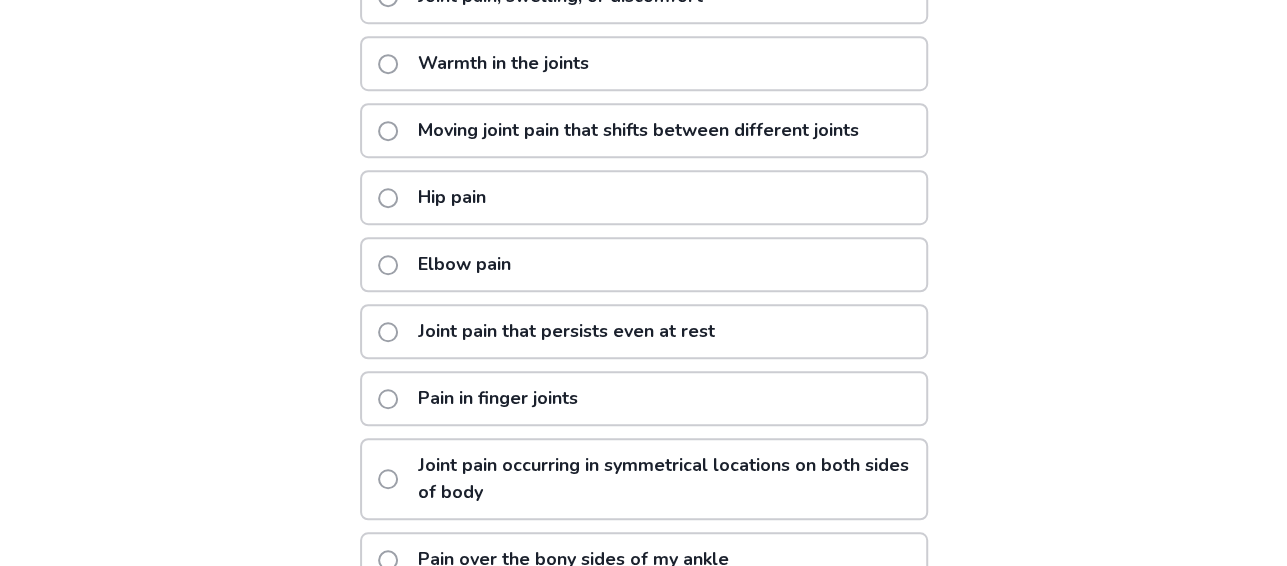 type on "**********" 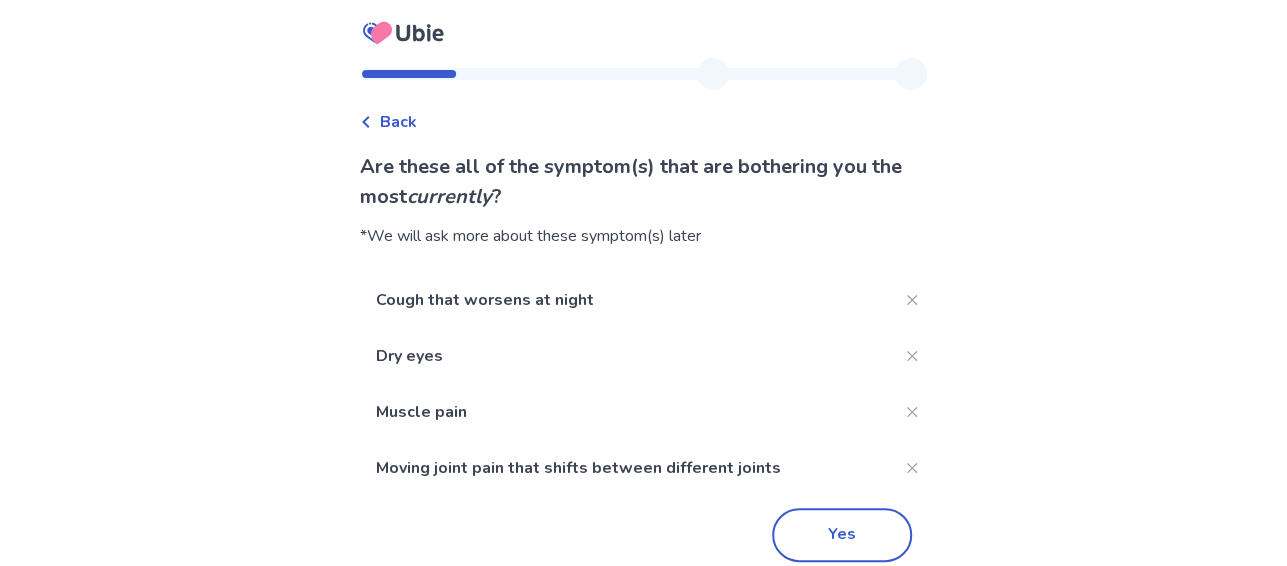 scroll, scrollTop: 85, scrollLeft: 0, axis: vertical 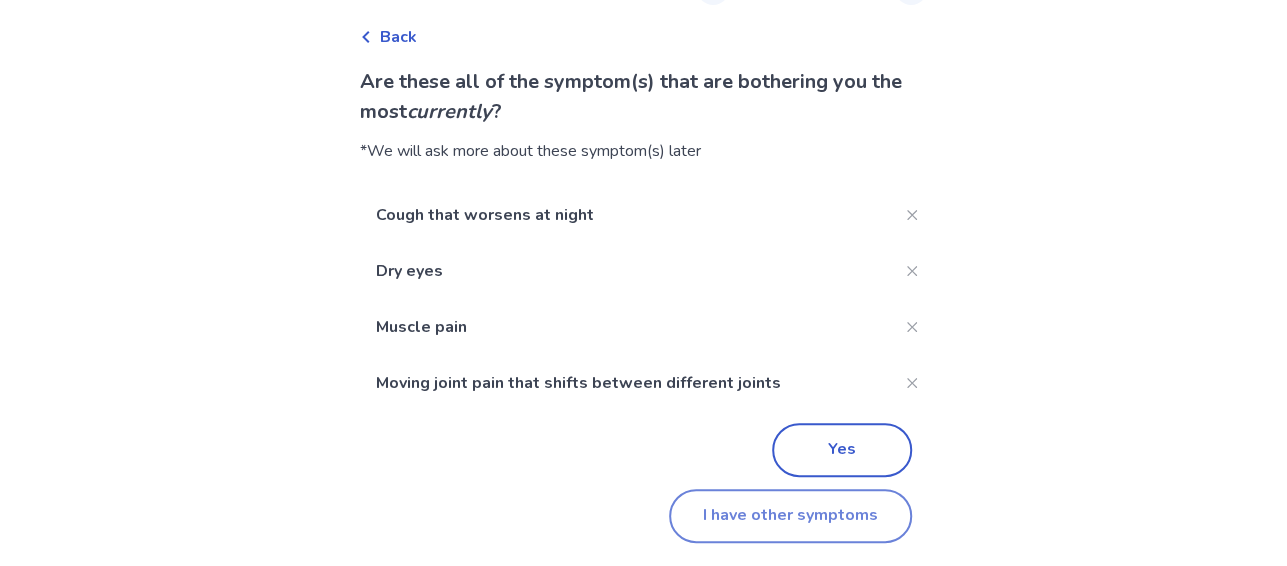 click on "I have other symptoms" 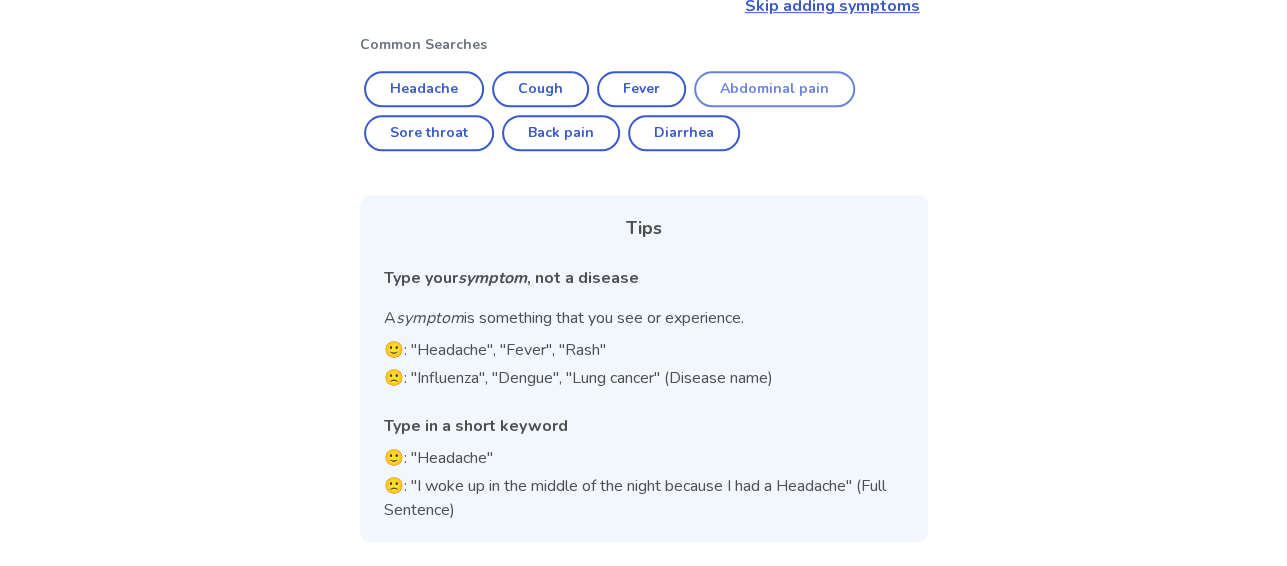 click on "Abdominal pain" 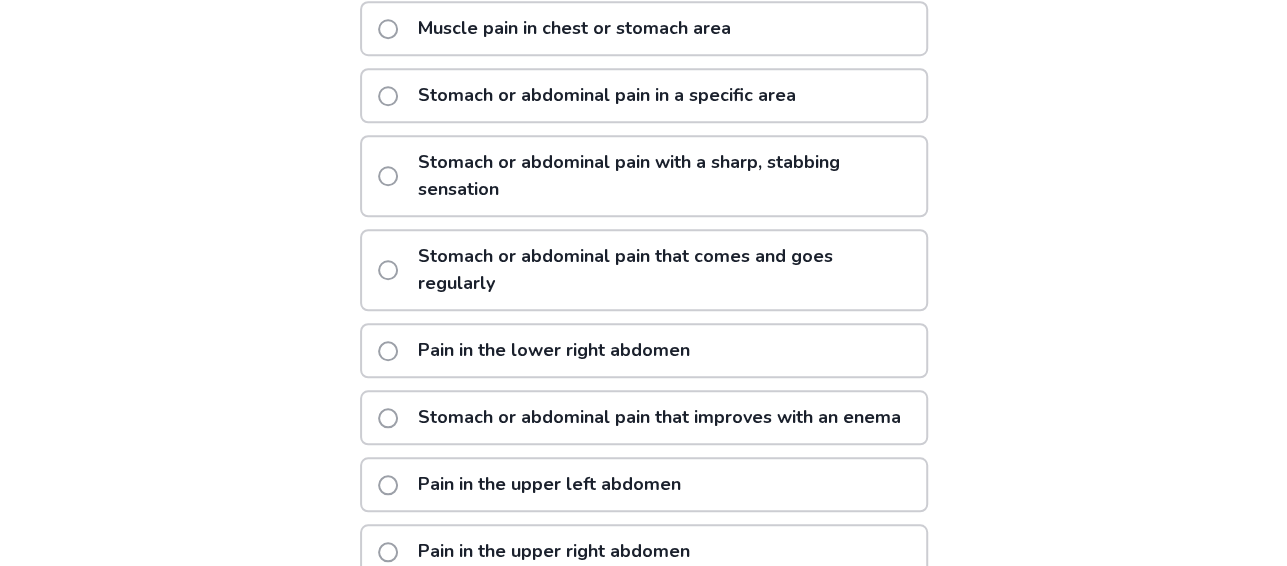 scroll, scrollTop: 858, scrollLeft: 0, axis: vertical 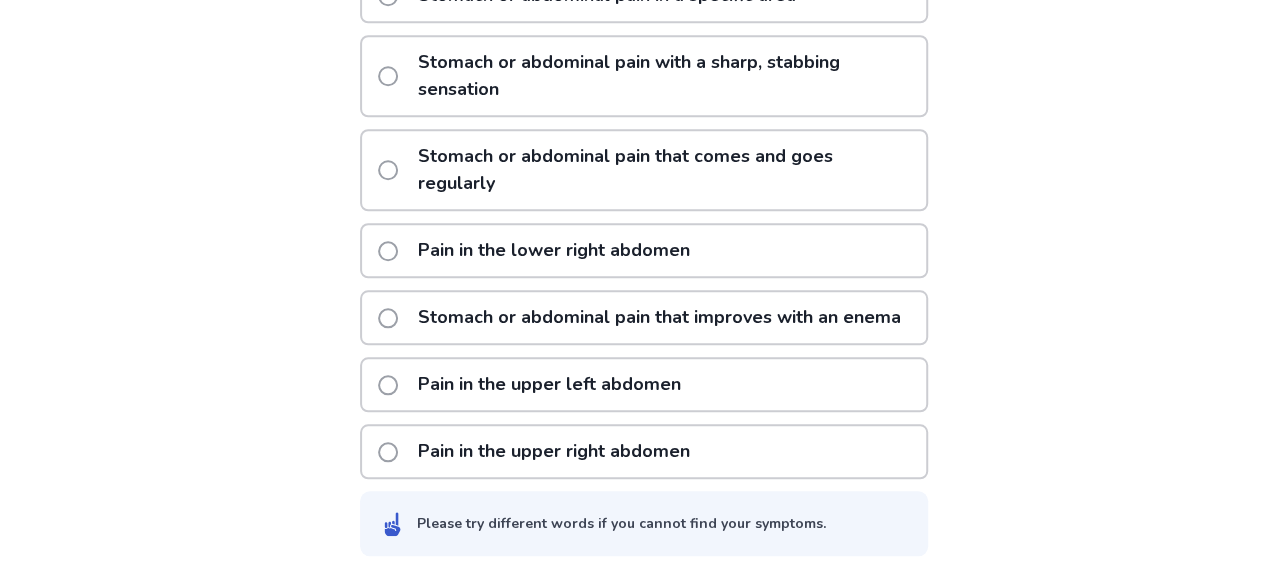 click 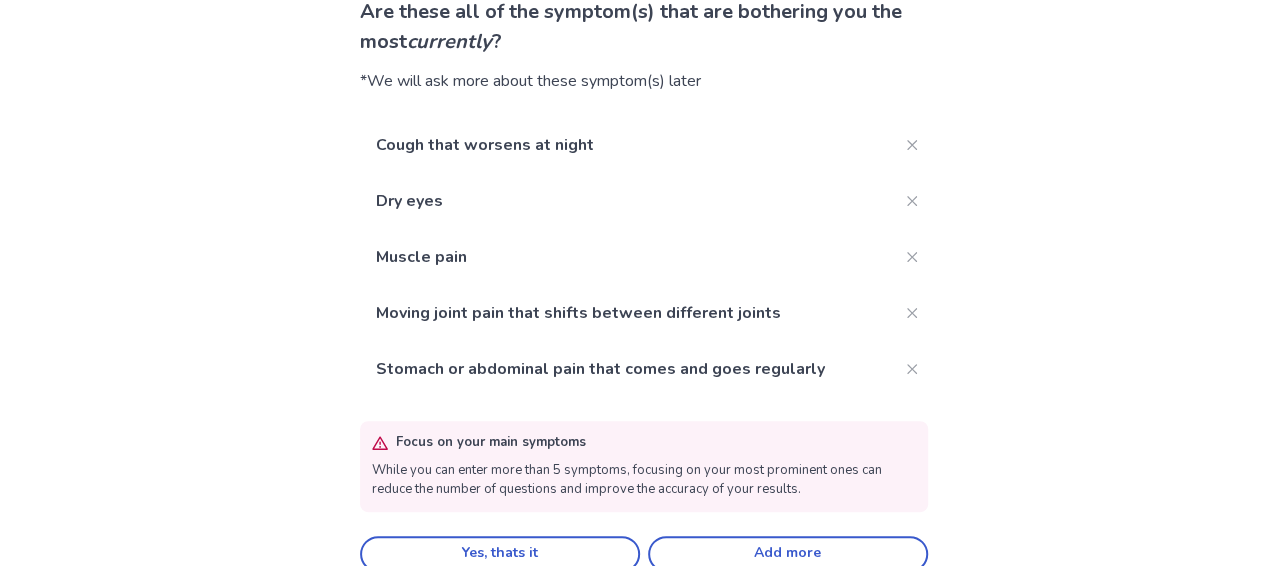 scroll, scrollTop: 184, scrollLeft: 0, axis: vertical 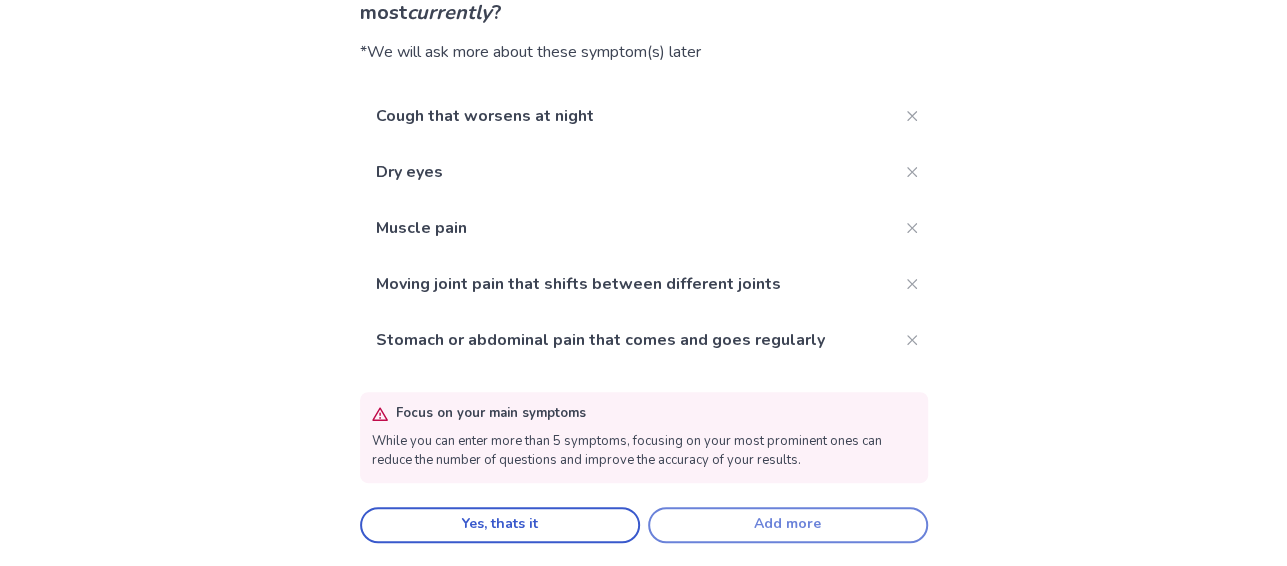 click on "Add more" 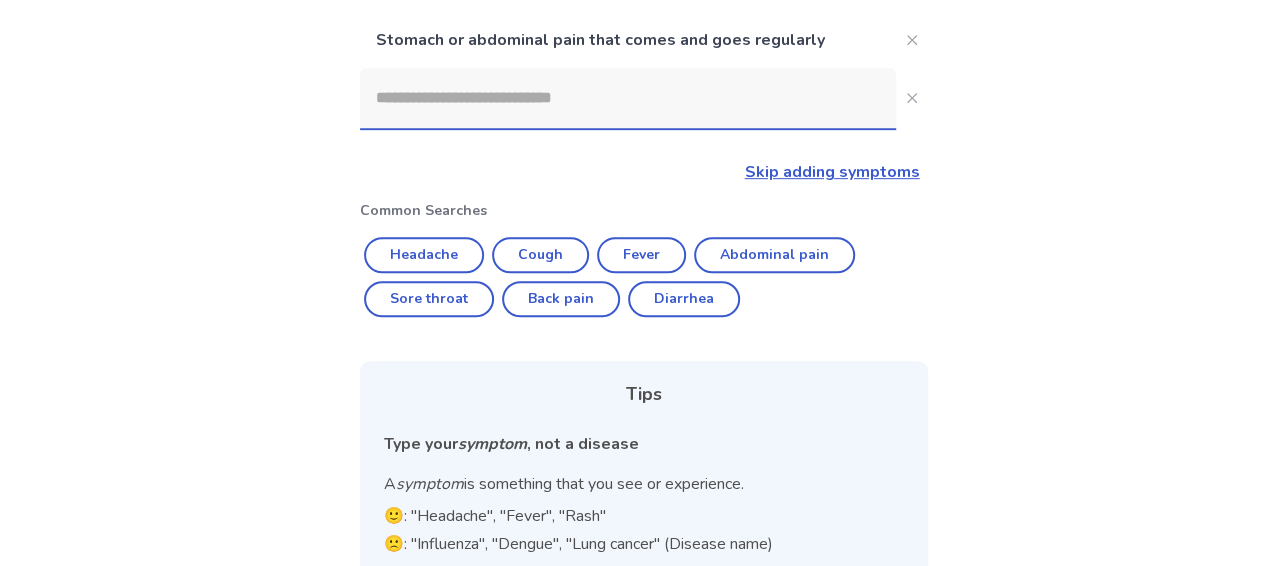 scroll, scrollTop: 414, scrollLeft: 0, axis: vertical 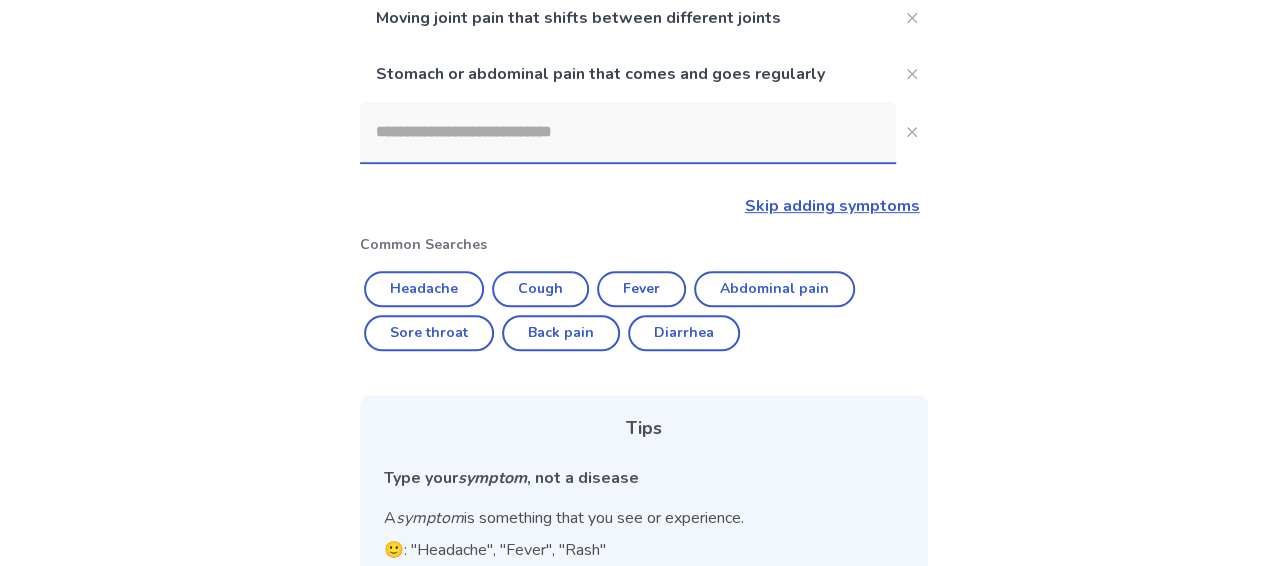 click 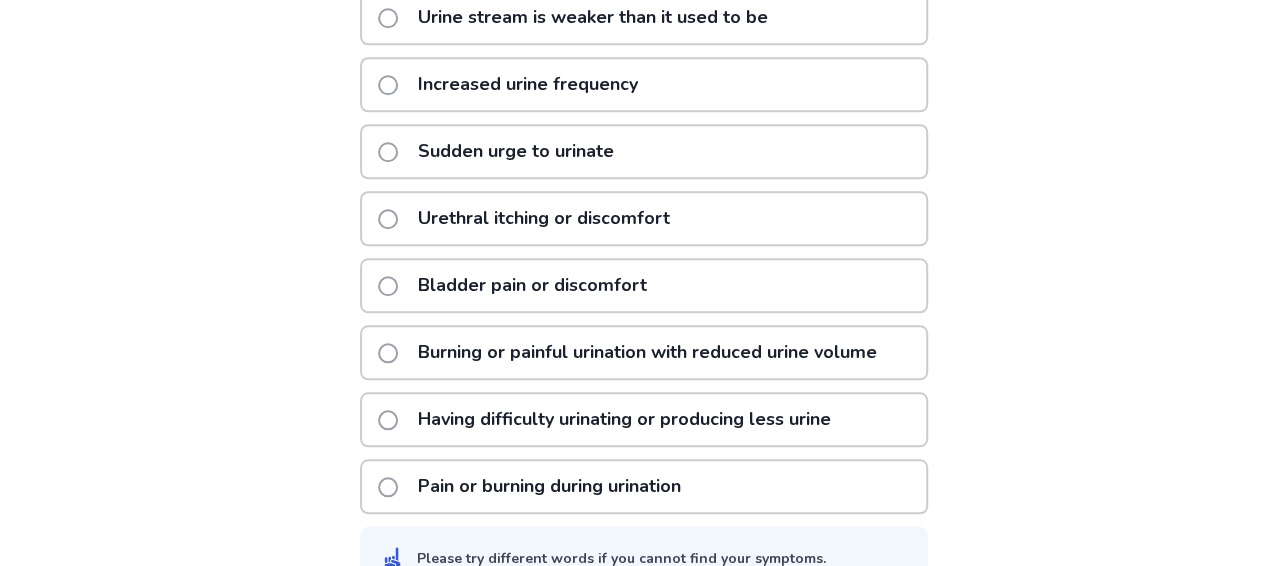 scroll, scrollTop: 914, scrollLeft: 0, axis: vertical 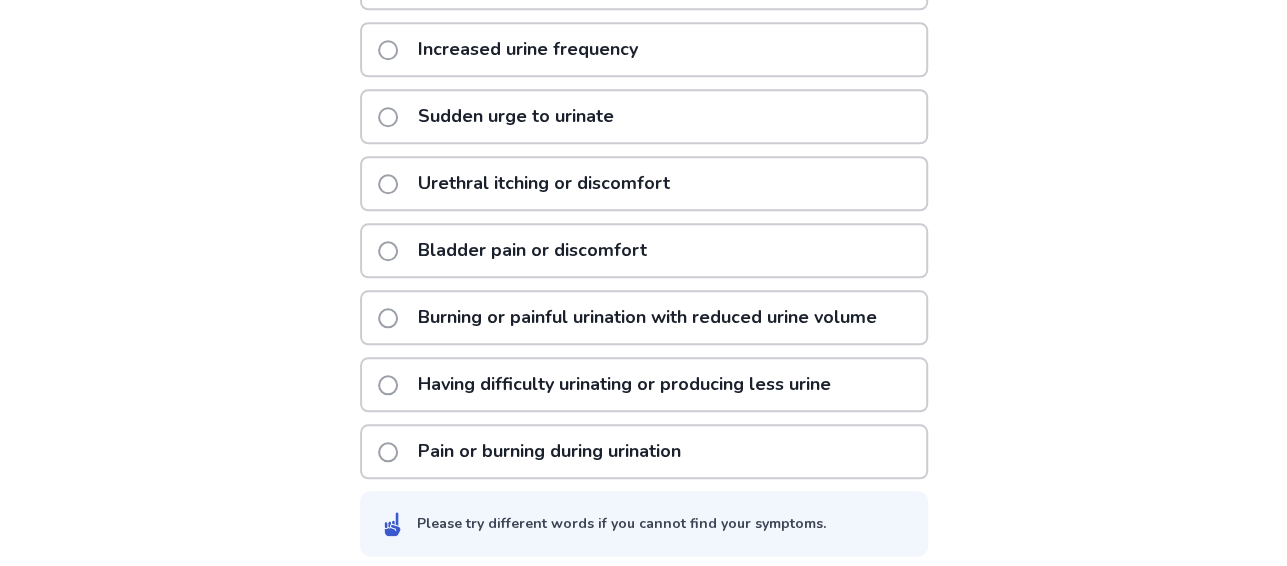 type on "*******" 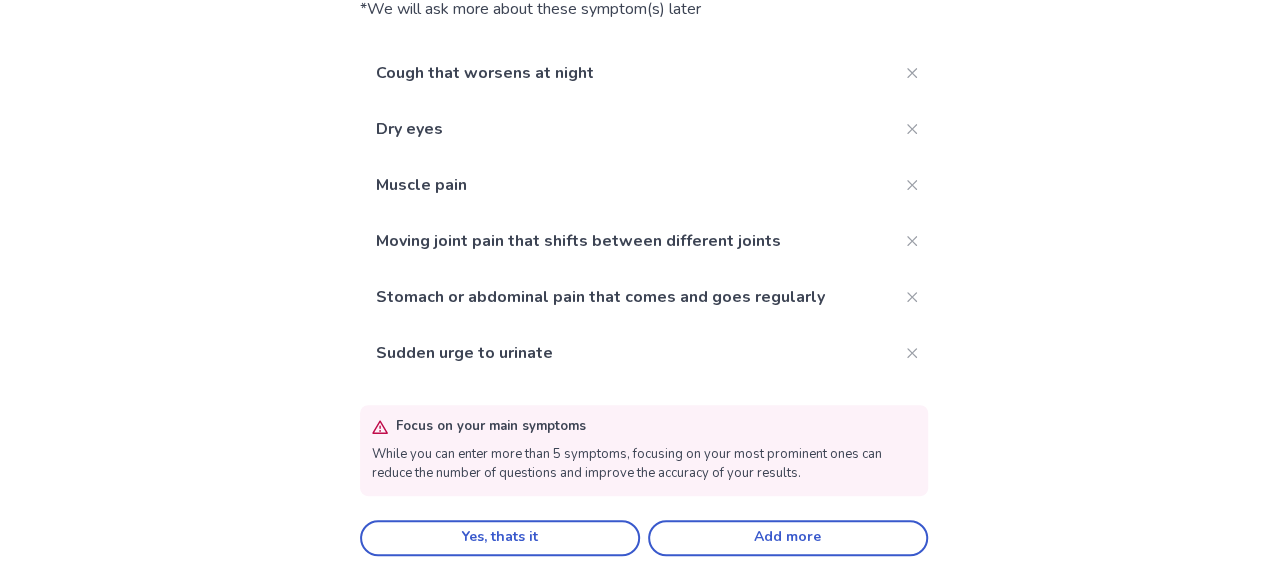 scroll, scrollTop: 240, scrollLeft: 0, axis: vertical 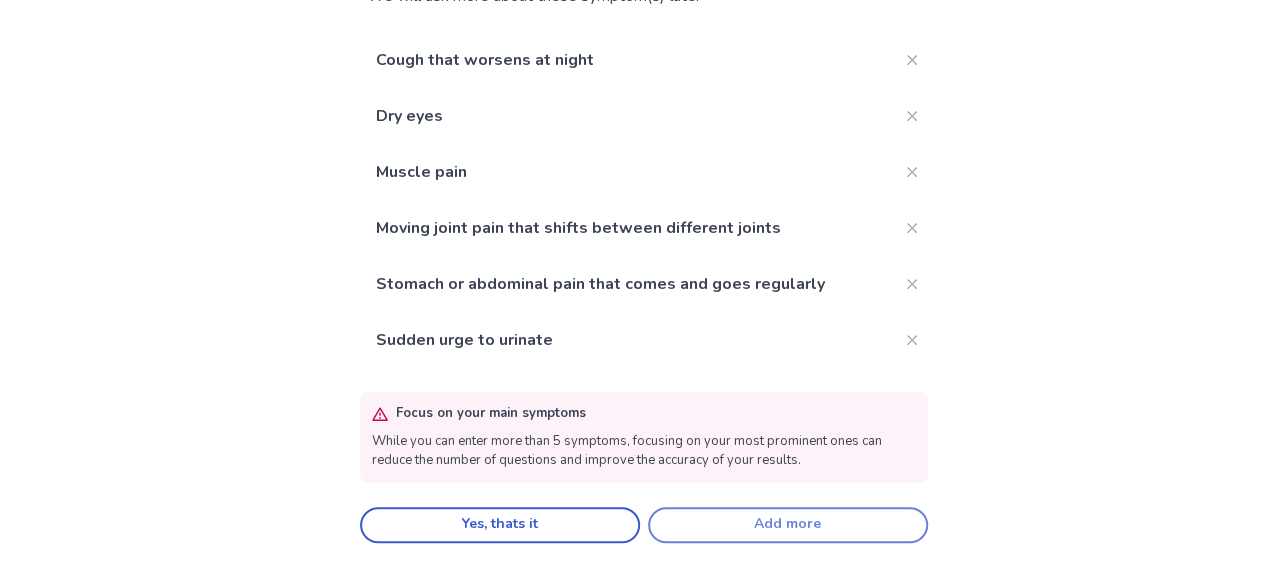 click on "Add more" 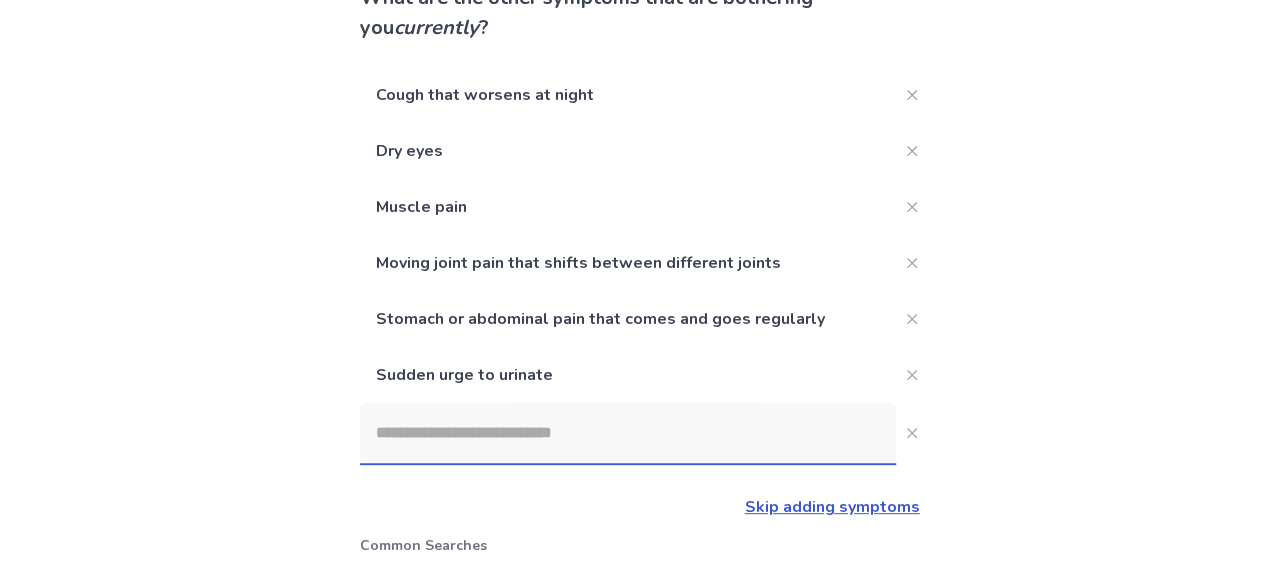 scroll, scrollTop: 269, scrollLeft: 0, axis: vertical 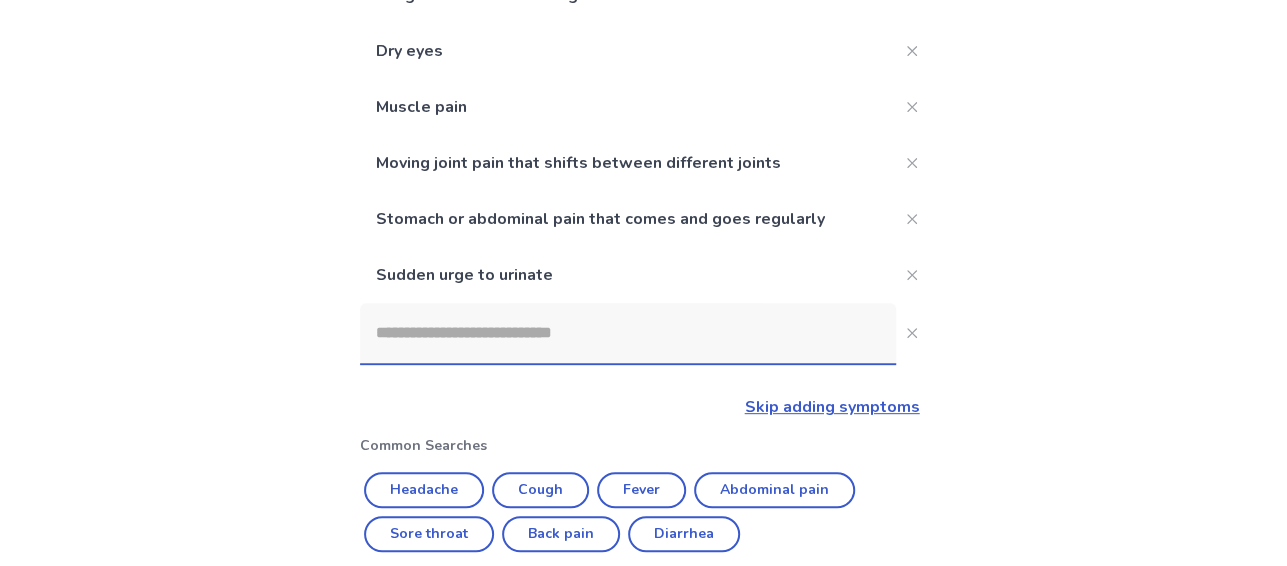 click 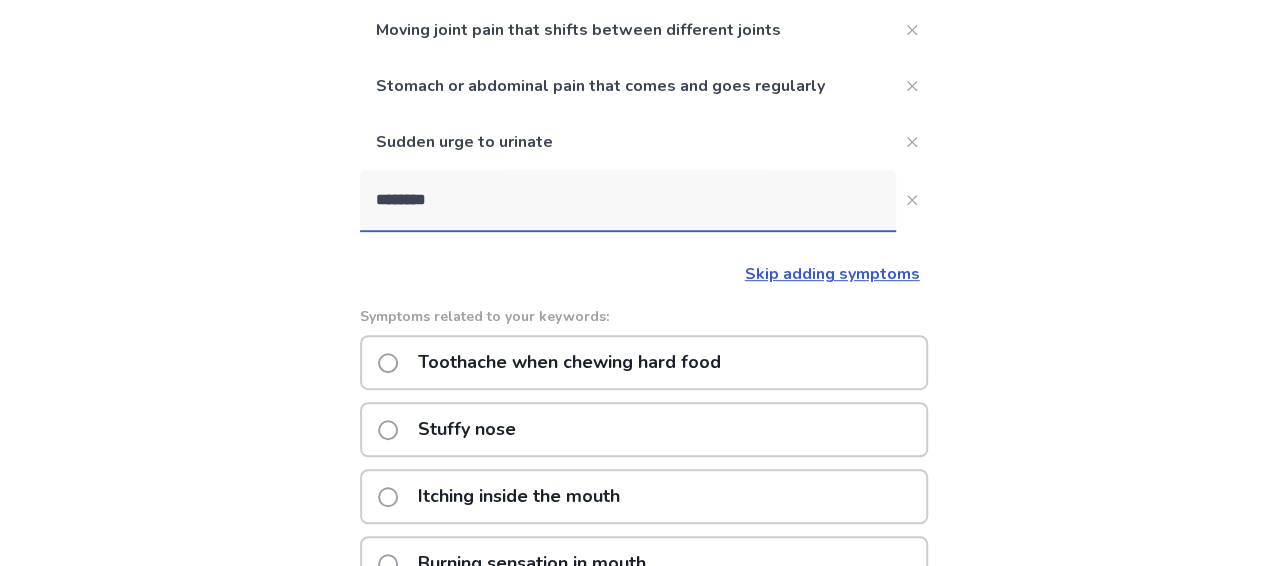 scroll, scrollTop: 455, scrollLeft: 0, axis: vertical 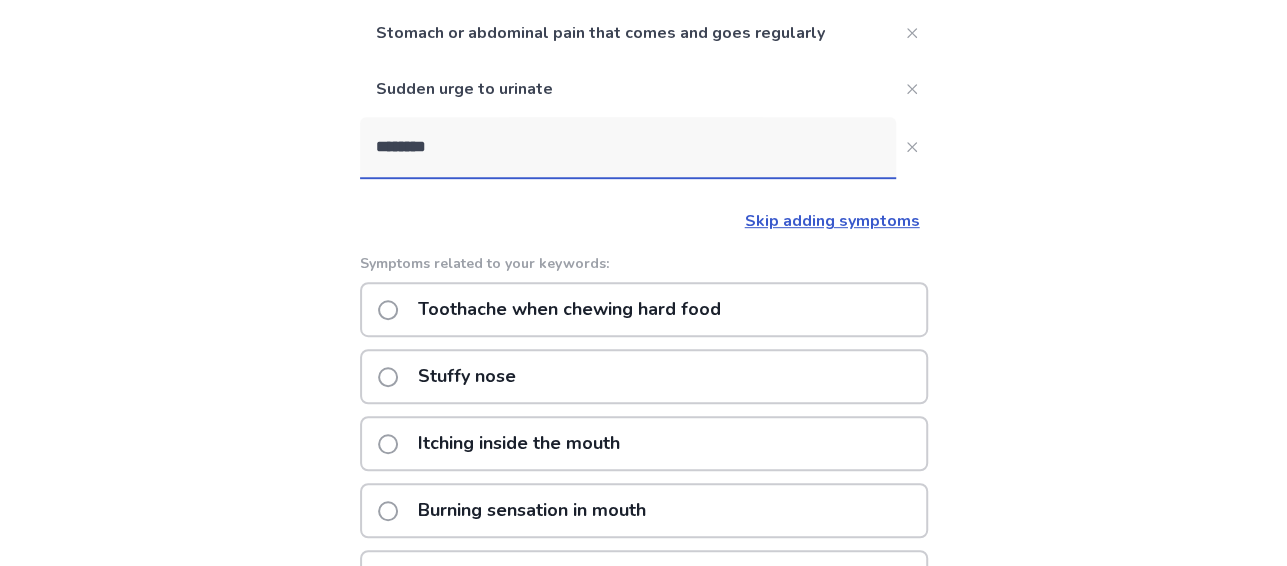 type on "********" 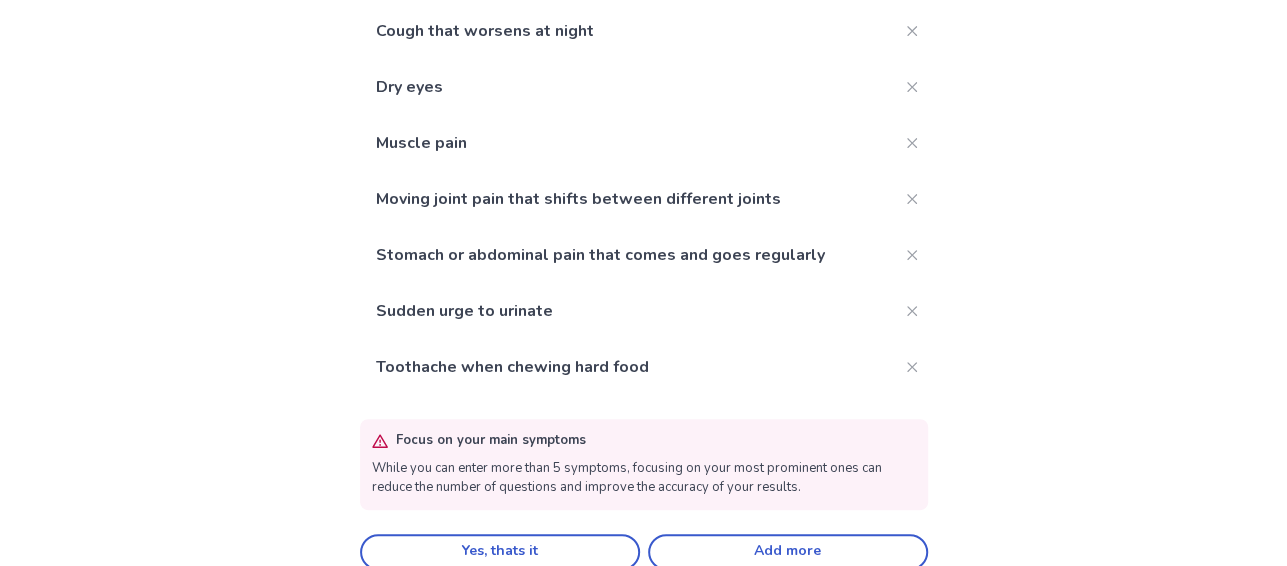 scroll, scrollTop: 296, scrollLeft: 0, axis: vertical 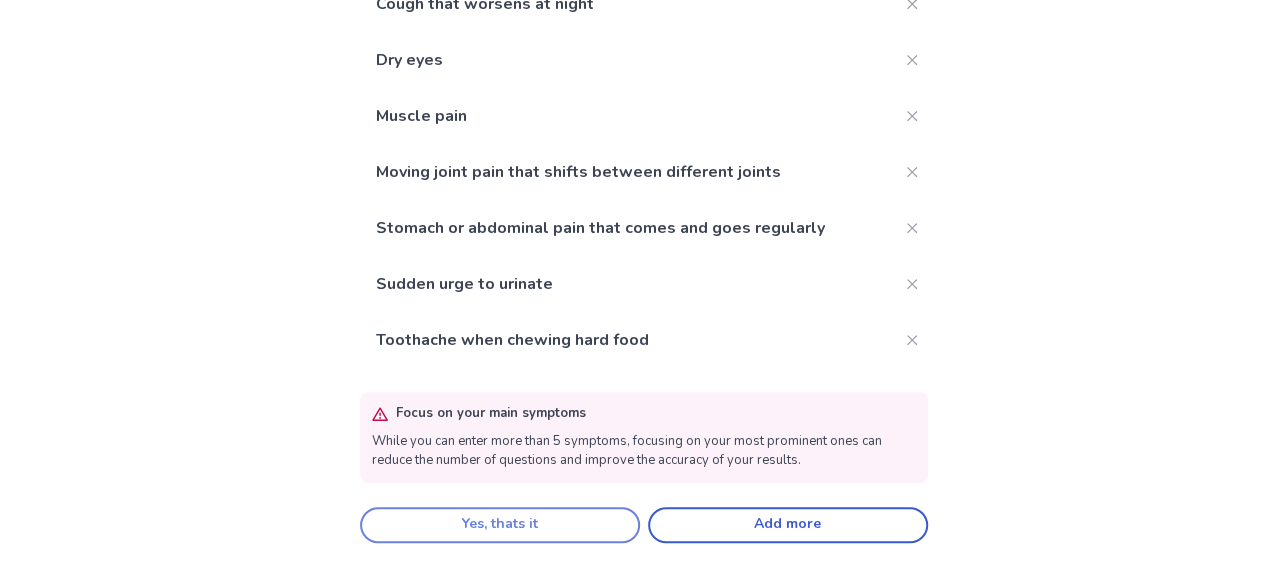 click on "Yes, thats it" 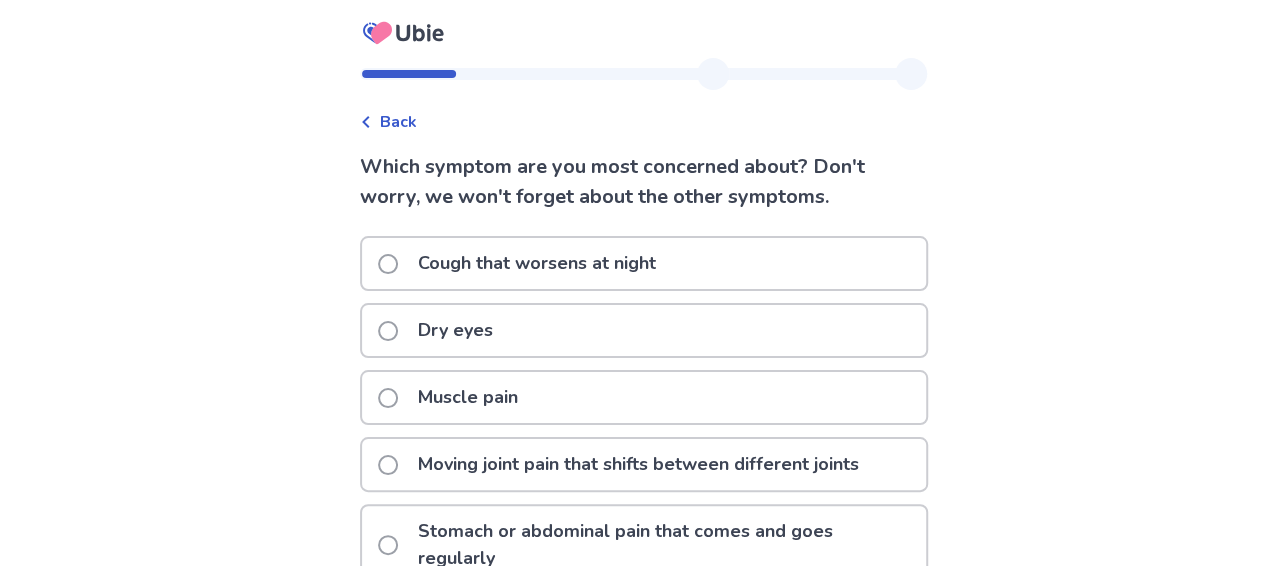 scroll, scrollTop: 100, scrollLeft: 0, axis: vertical 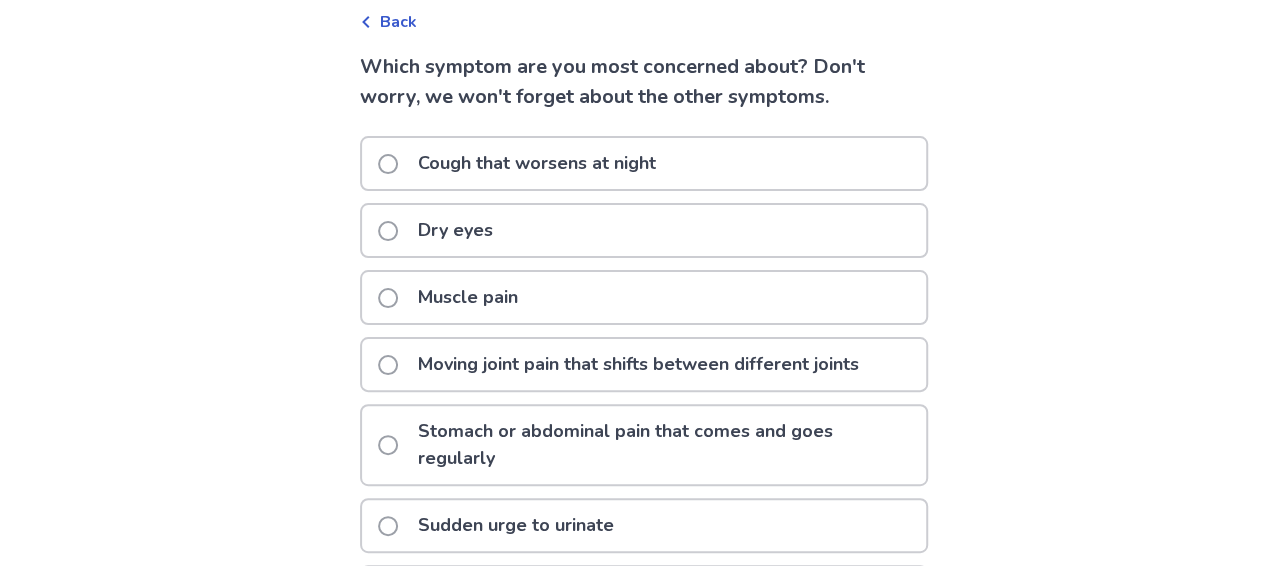 click 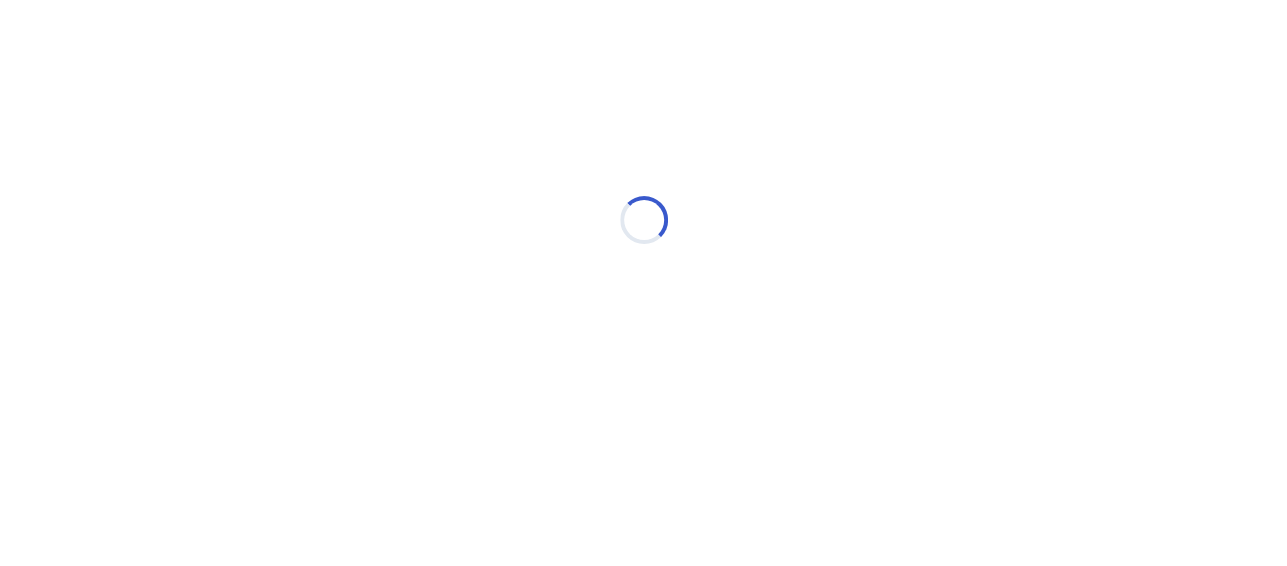 scroll, scrollTop: 0, scrollLeft: 0, axis: both 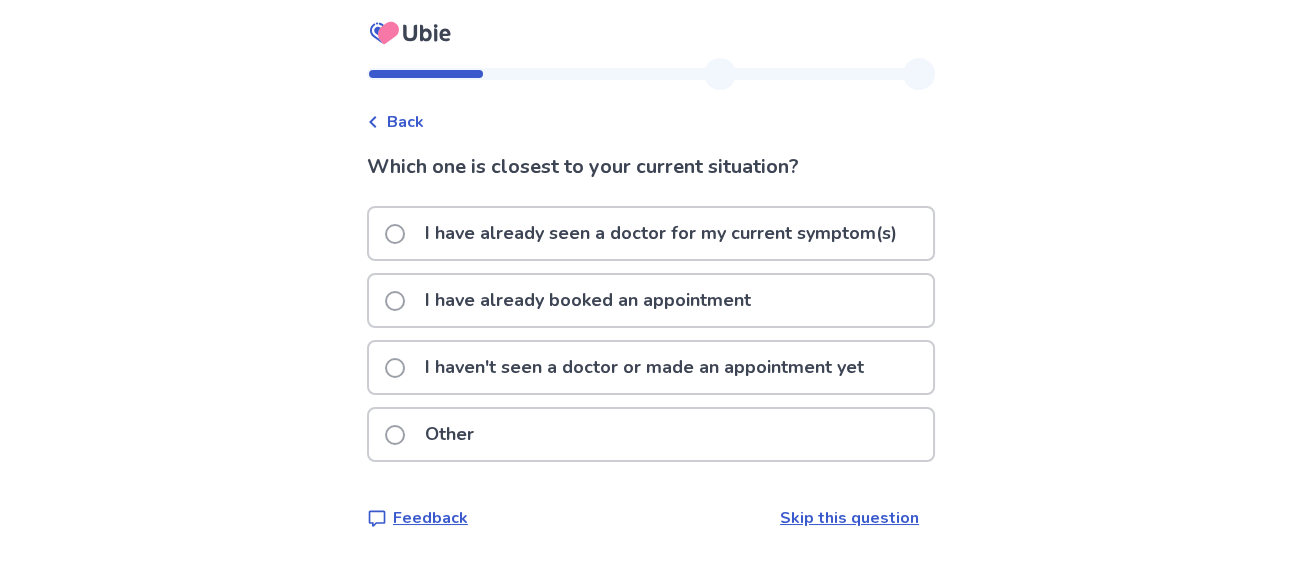 click at bounding box center (395, 301) 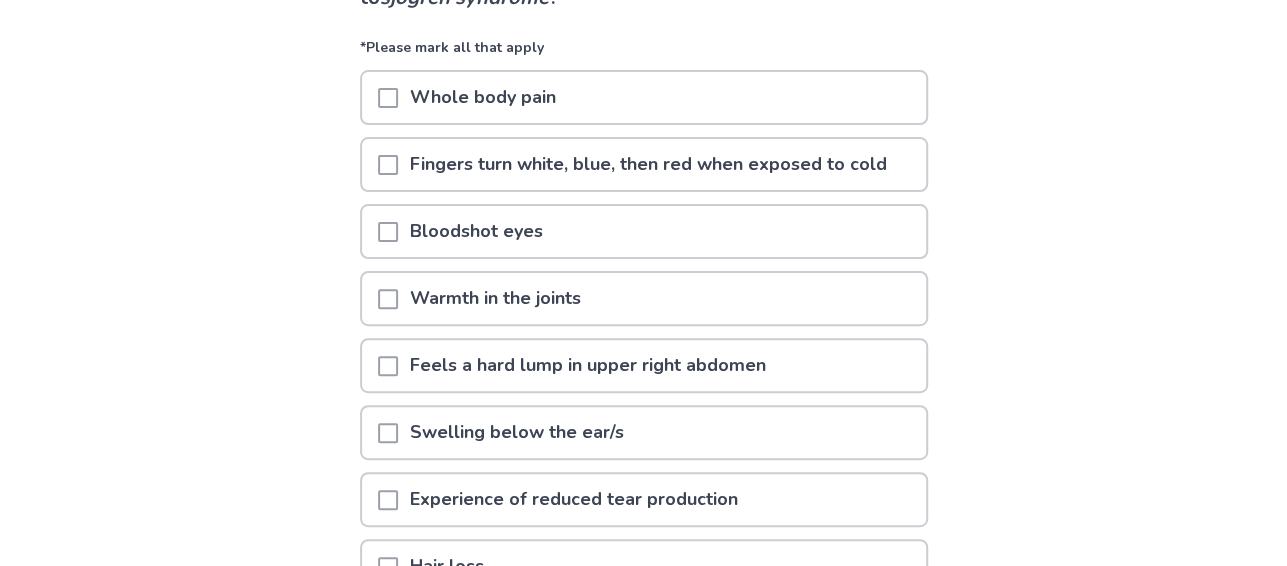 scroll, scrollTop: 200, scrollLeft: 0, axis: vertical 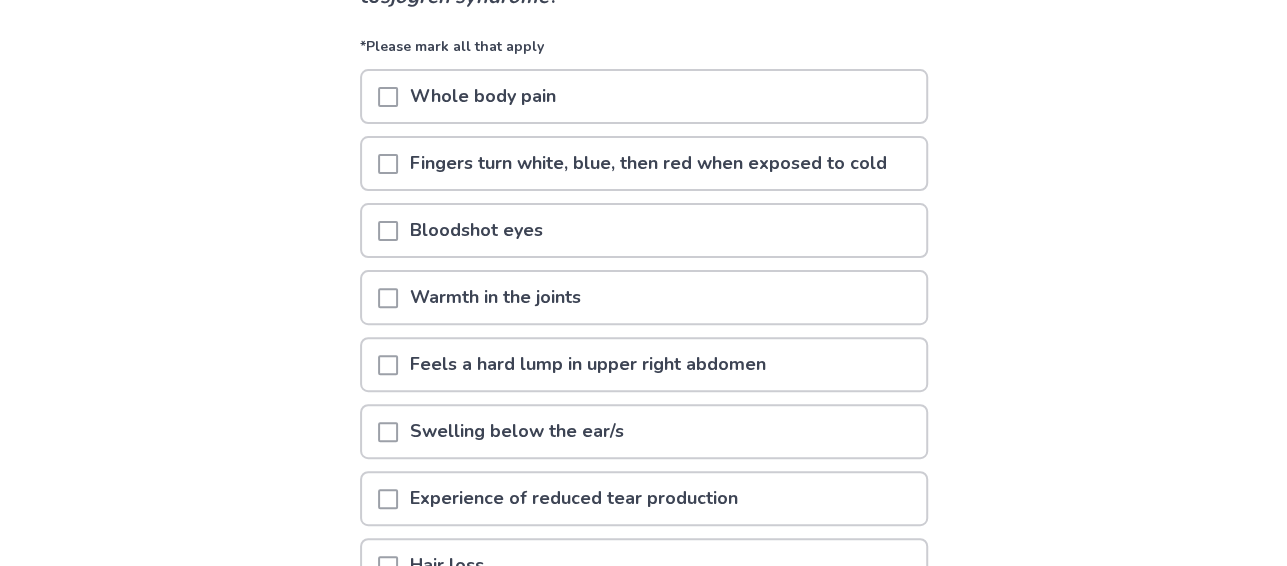 click at bounding box center [388, 97] 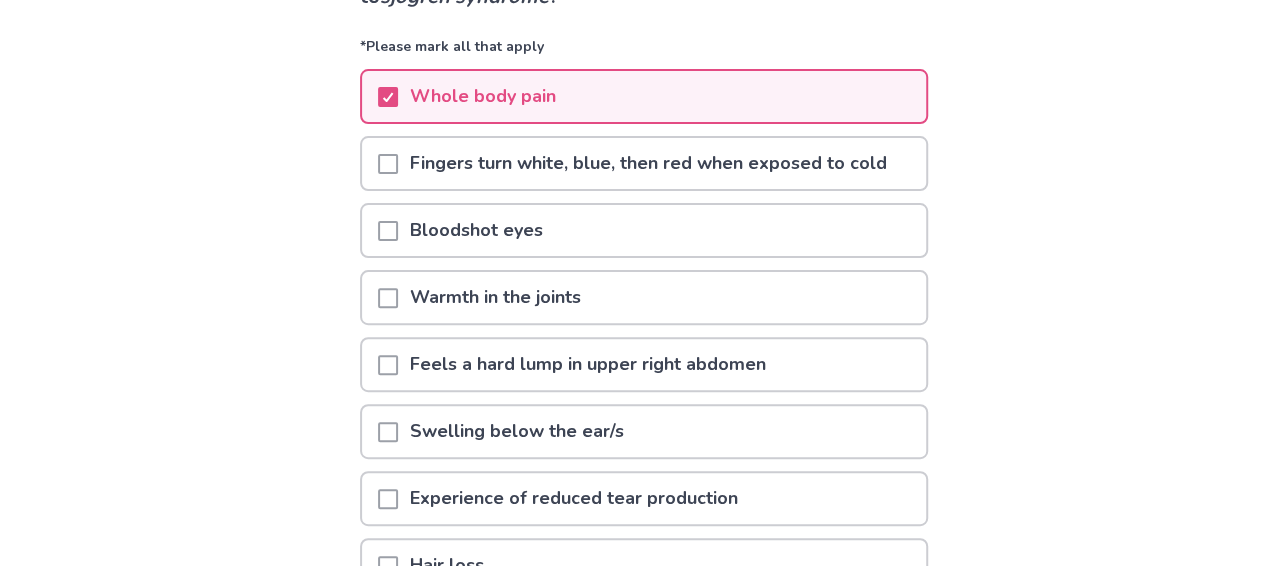 click at bounding box center [388, 231] 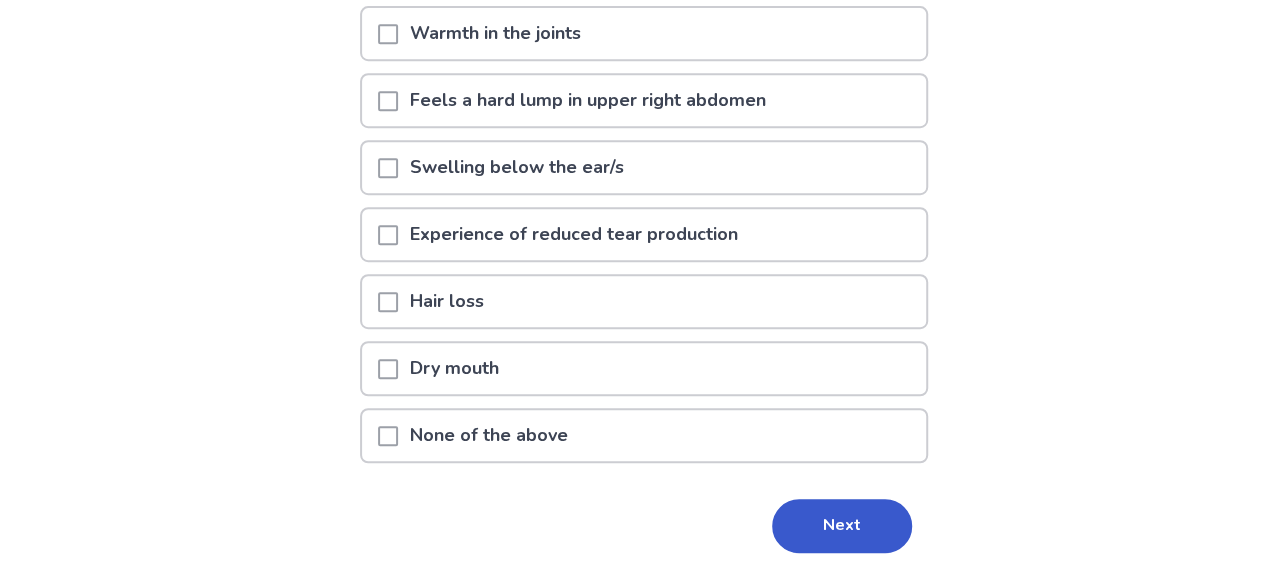 scroll, scrollTop: 500, scrollLeft: 0, axis: vertical 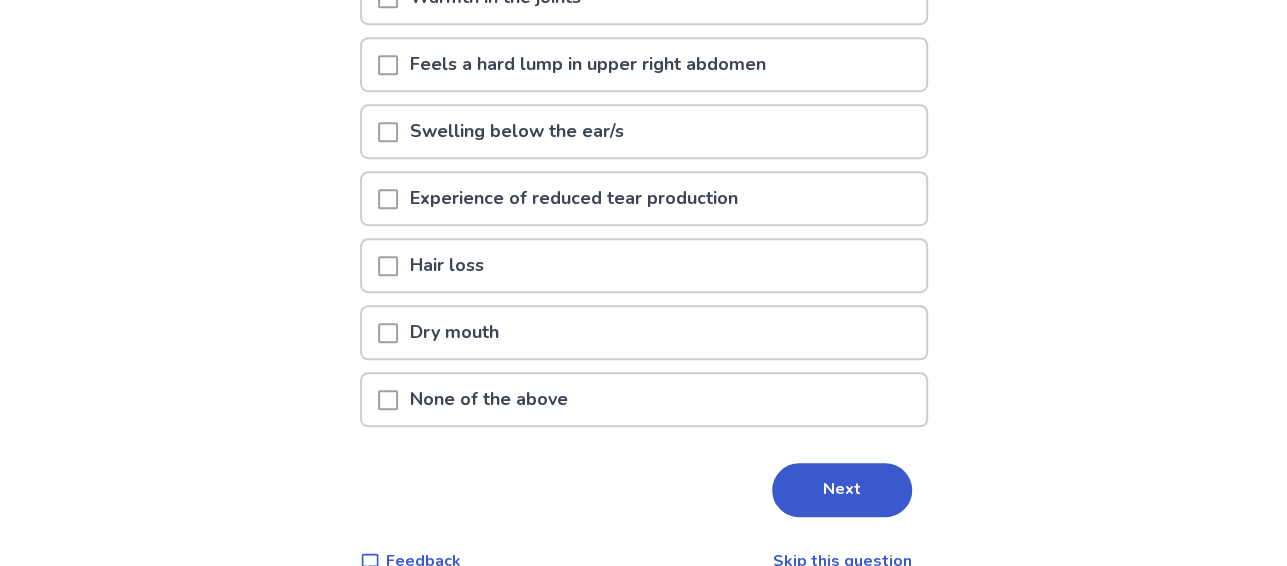 click at bounding box center (388, 199) 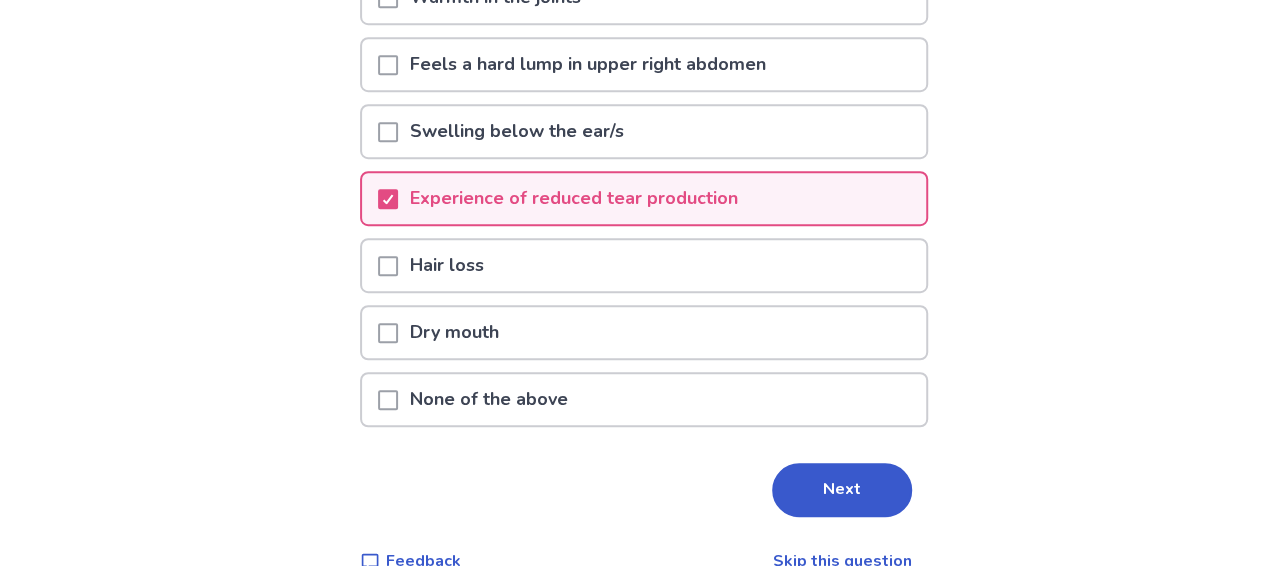 click at bounding box center (388, 333) 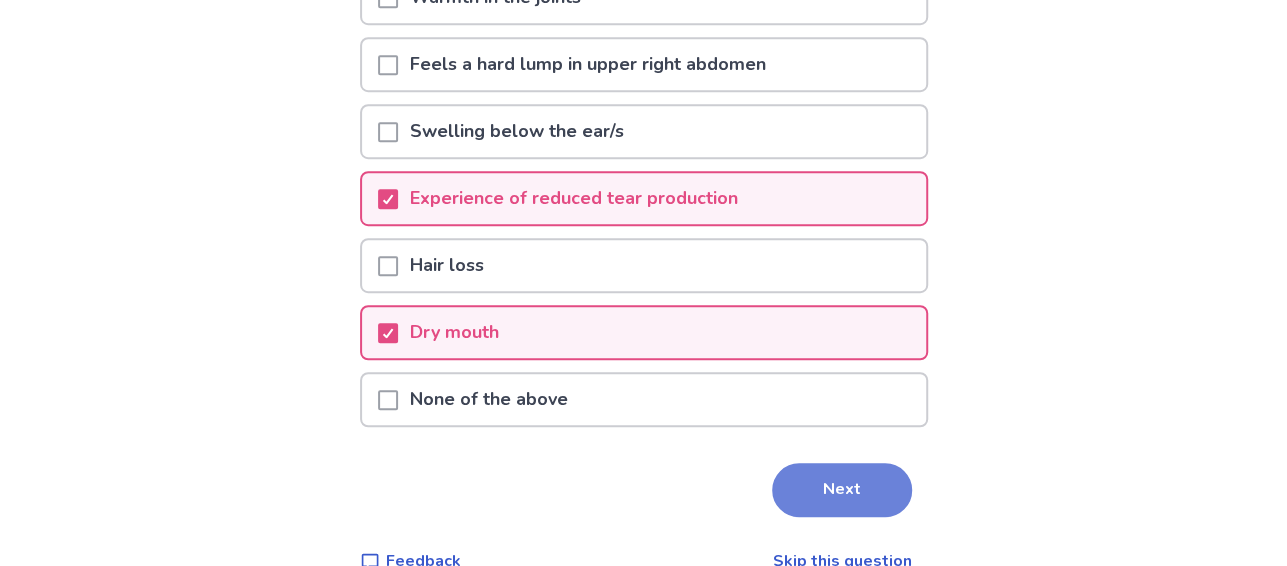 click on "Next" at bounding box center [842, 490] 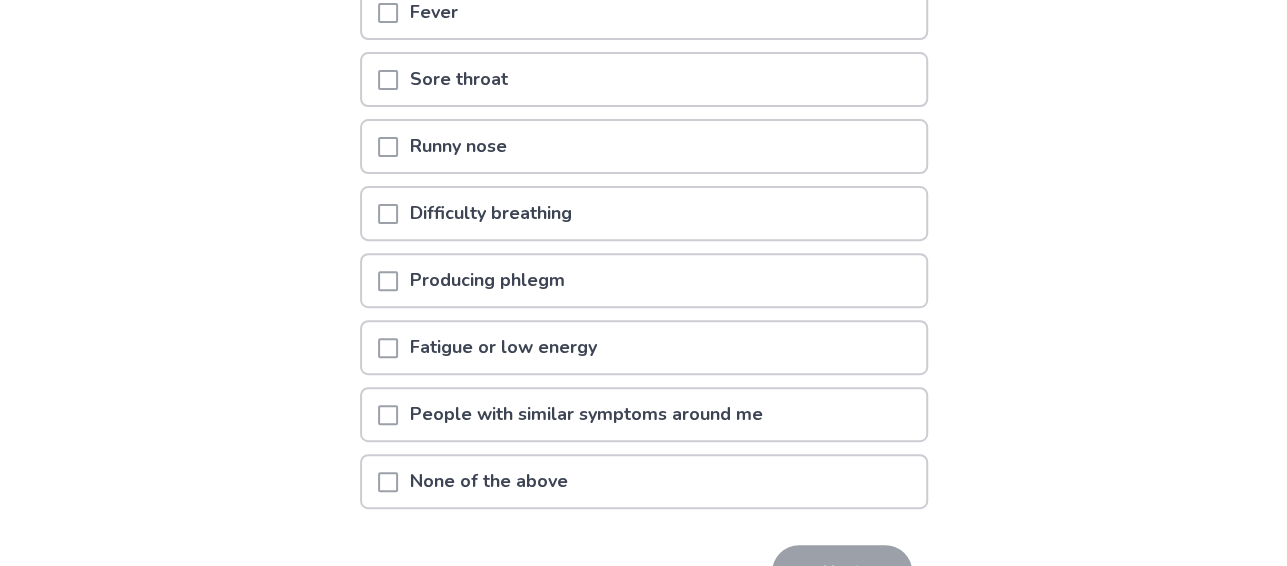 scroll, scrollTop: 300, scrollLeft: 0, axis: vertical 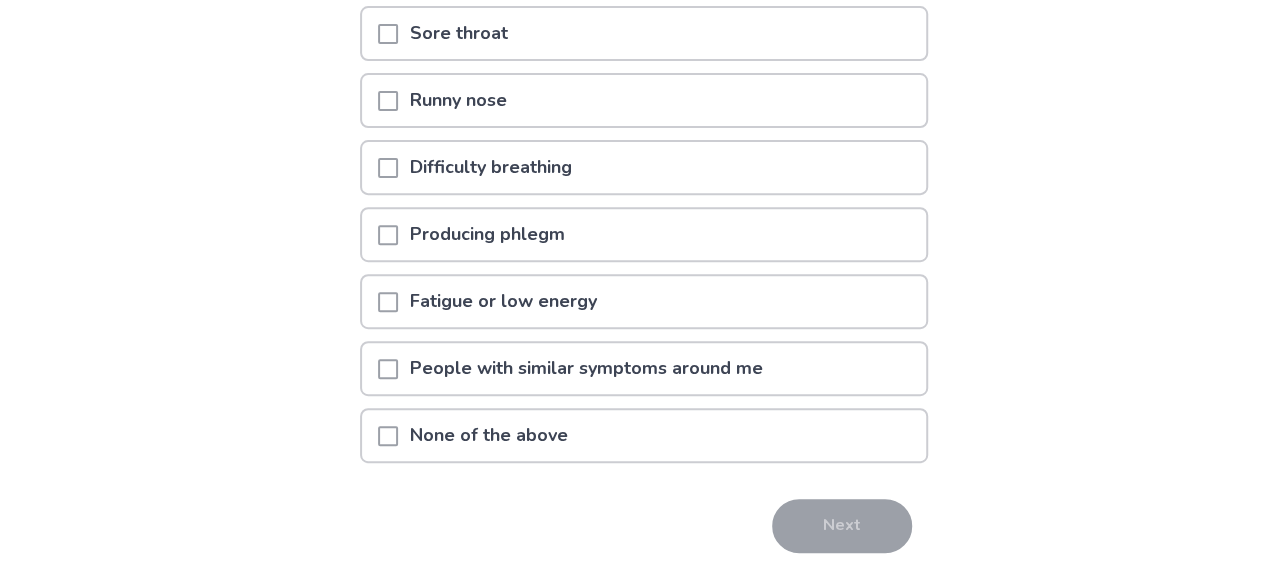 click at bounding box center [388, 302] 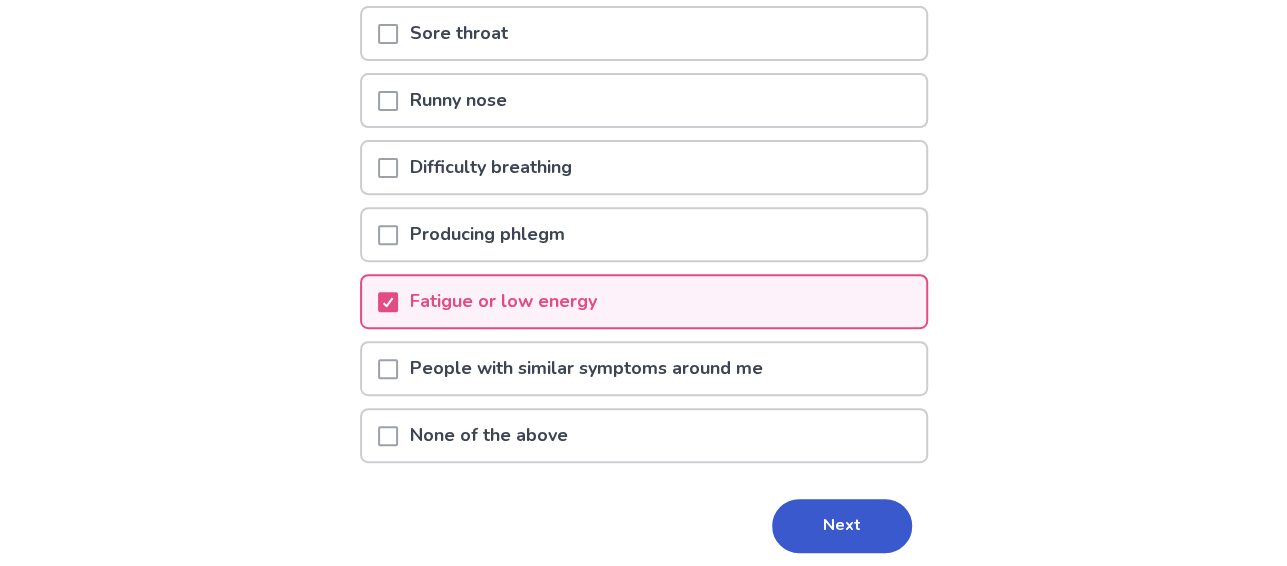 click on "Next" at bounding box center (842, 526) 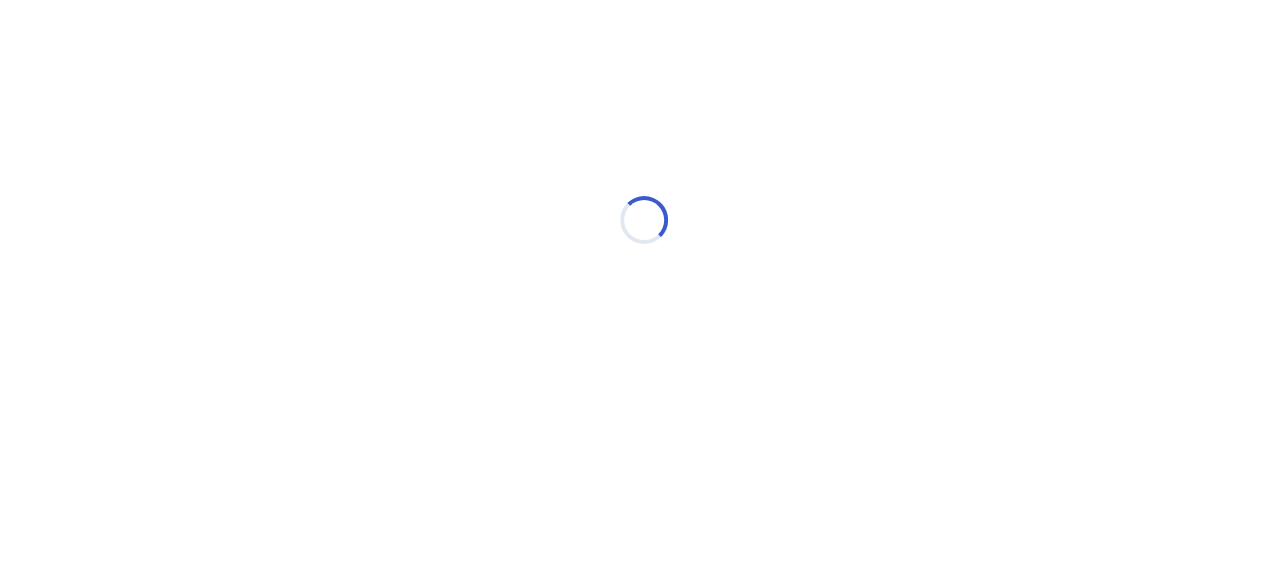 scroll, scrollTop: 0, scrollLeft: 0, axis: both 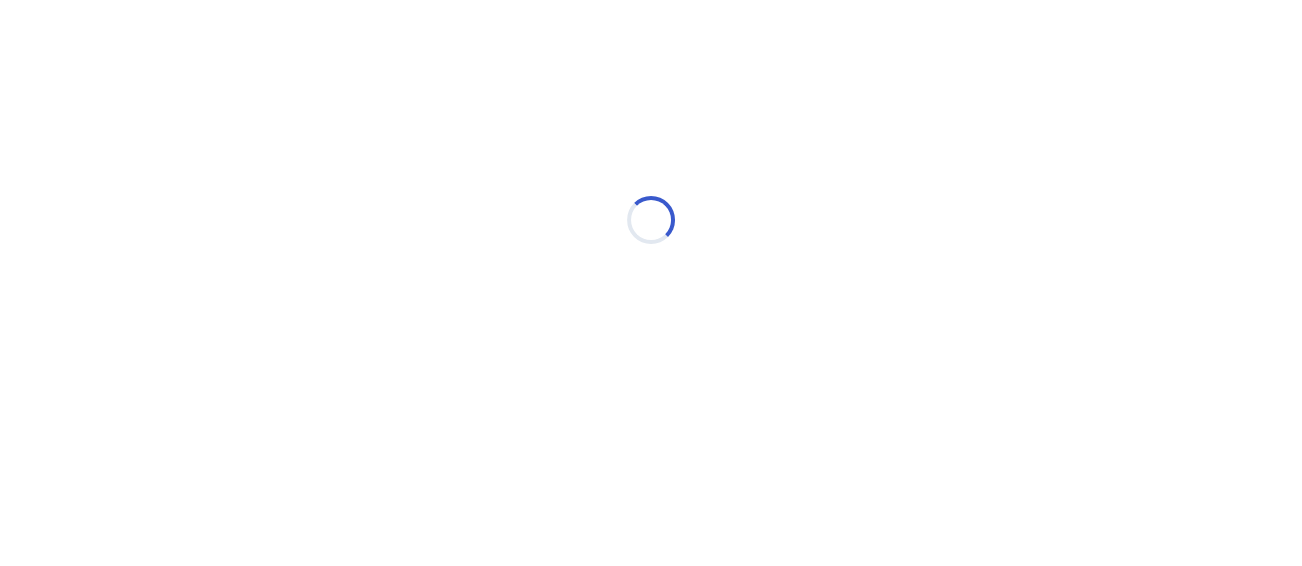 select on "*" 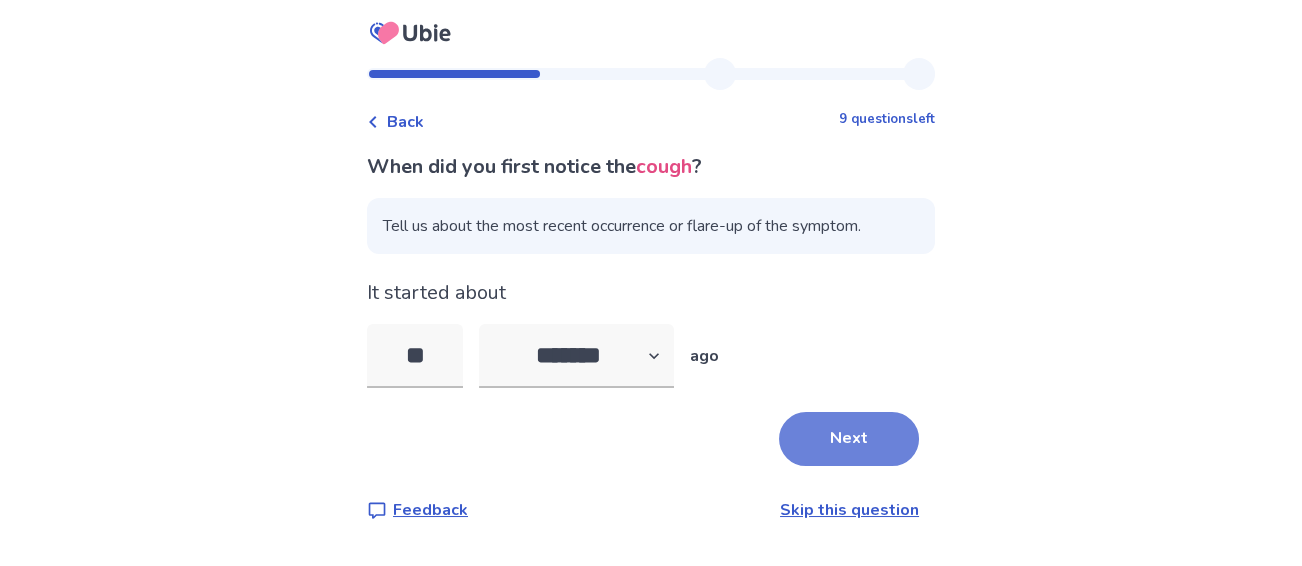 type on "**" 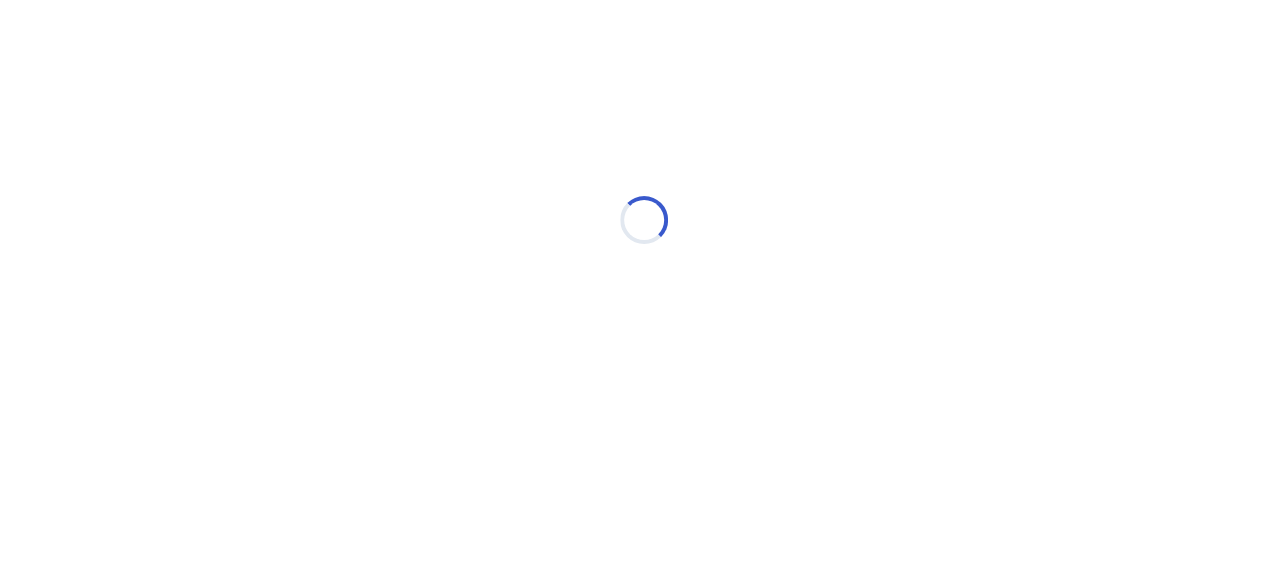 select on "*" 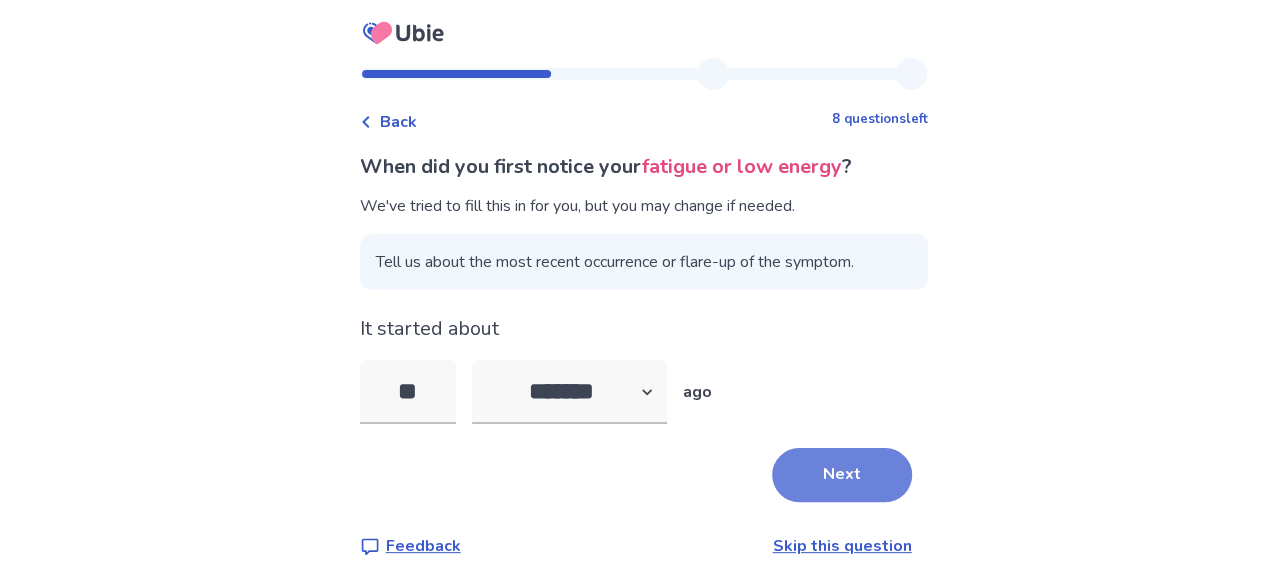 click on "Next" at bounding box center [842, 475] 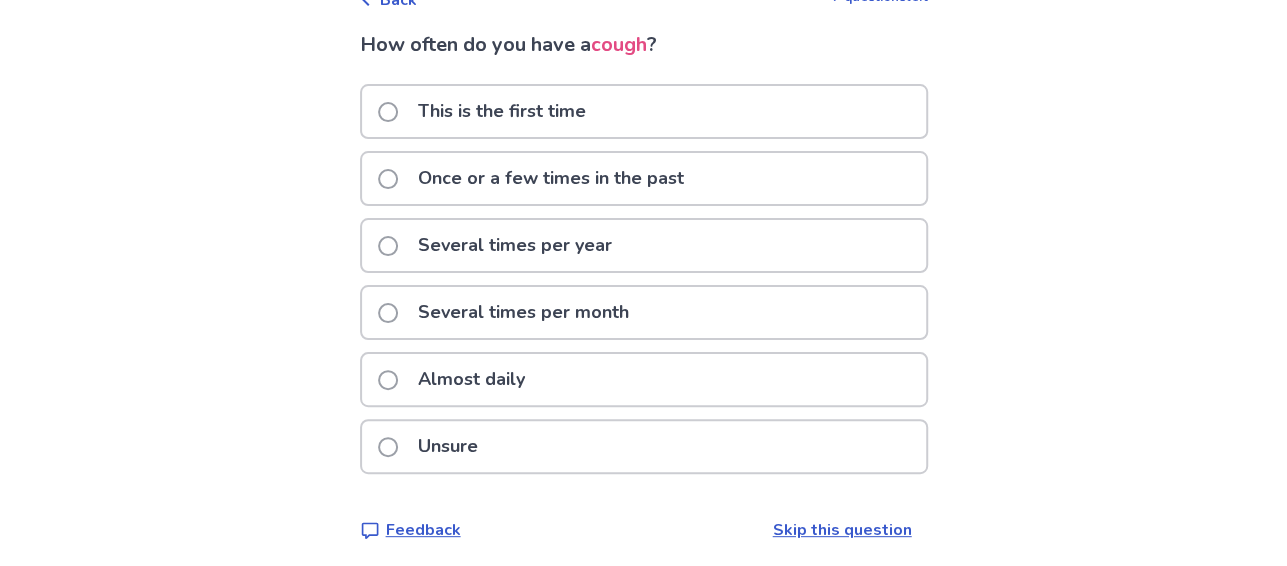 scroll, scrollTop: 128, scrollLeft: 0, axis: vertical 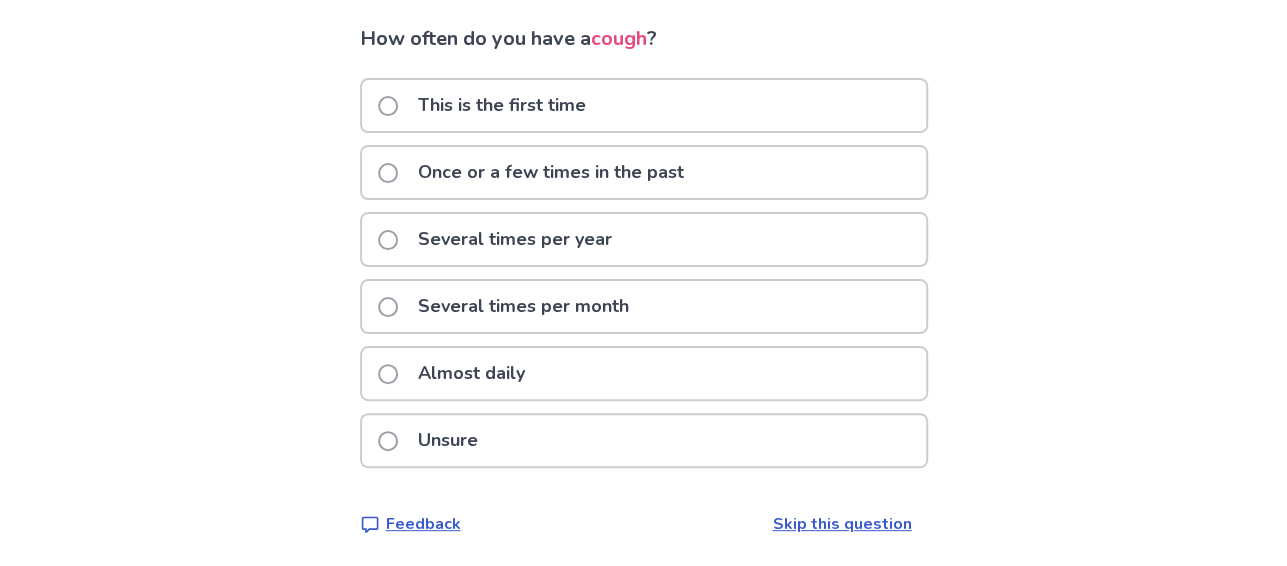 click at bounding box center [388, 374] 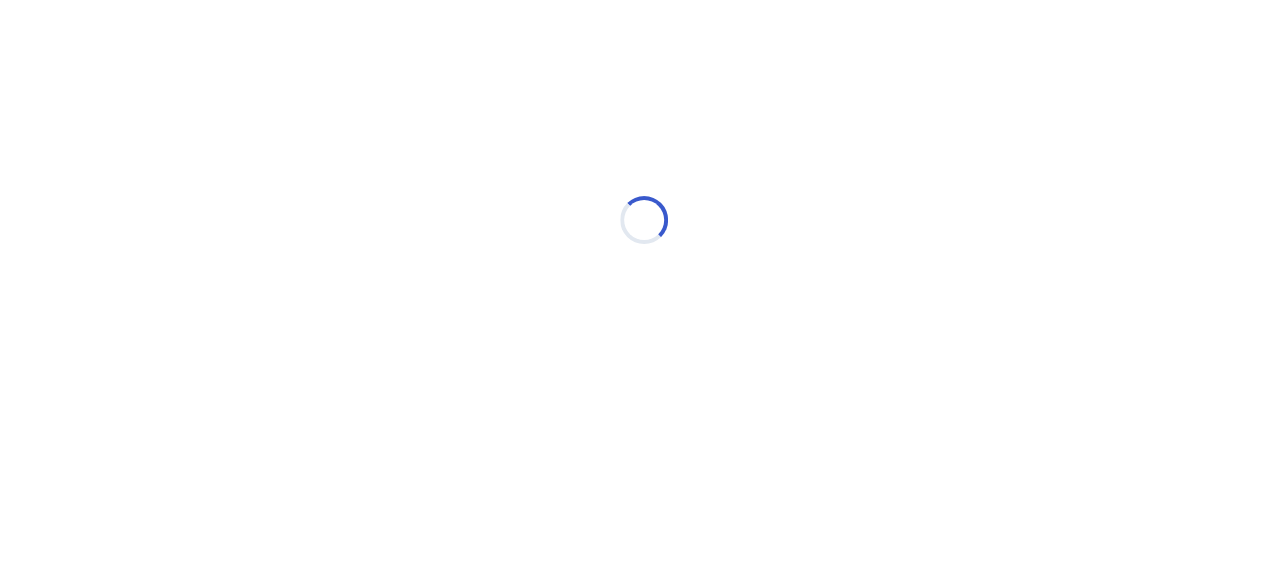 scroll, scrollTop: 0, scrollLeft: 0, axis: both 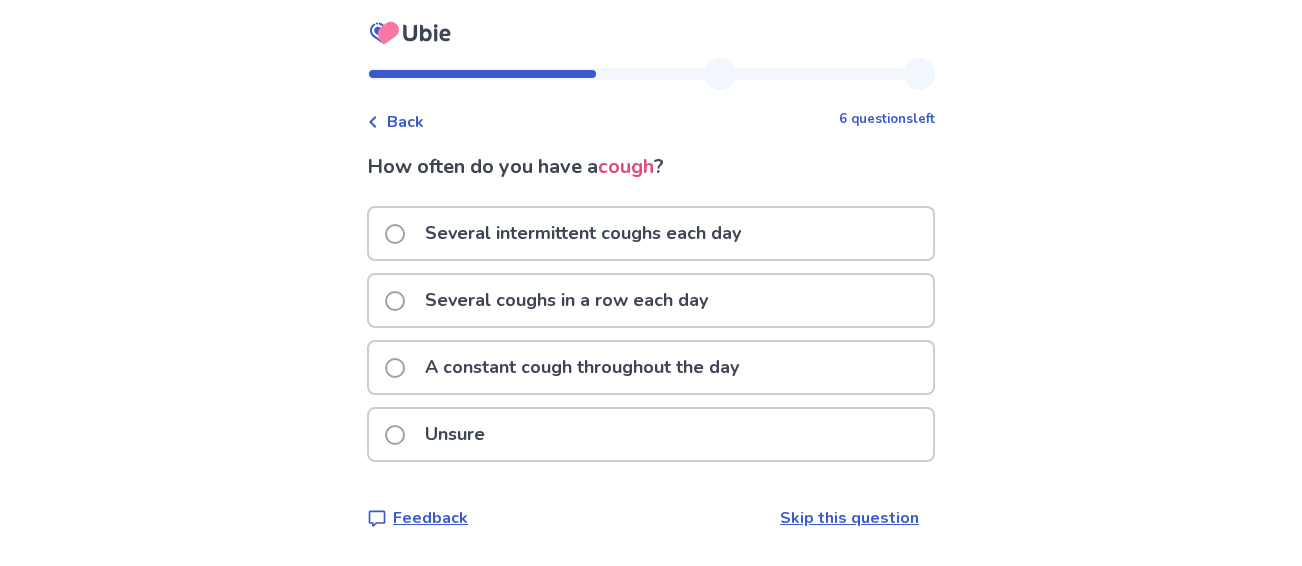 click at bounding box center [395, 234] 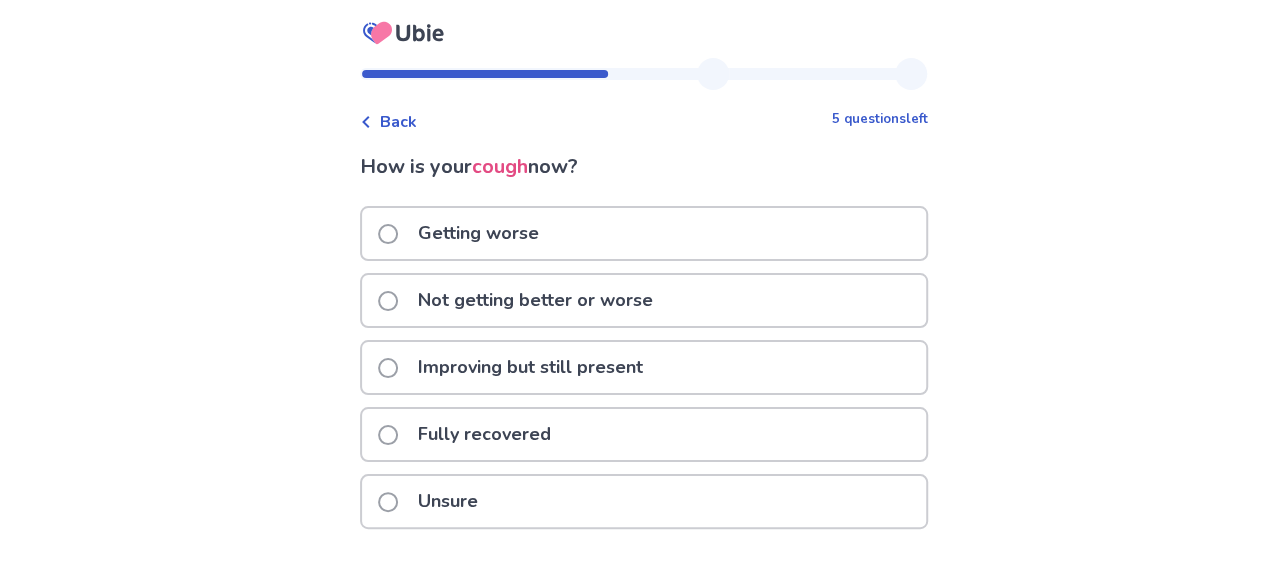click at bounding box center (388, 301) 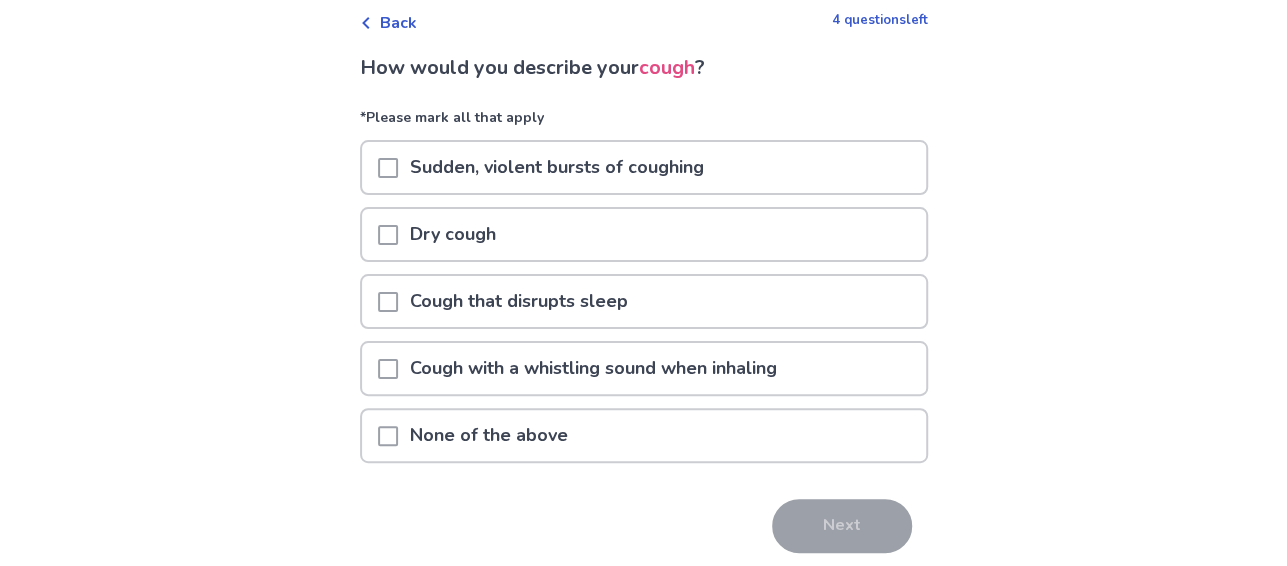 scroll, scrollTop: 100, scrollLeft: 0, axis: vertical 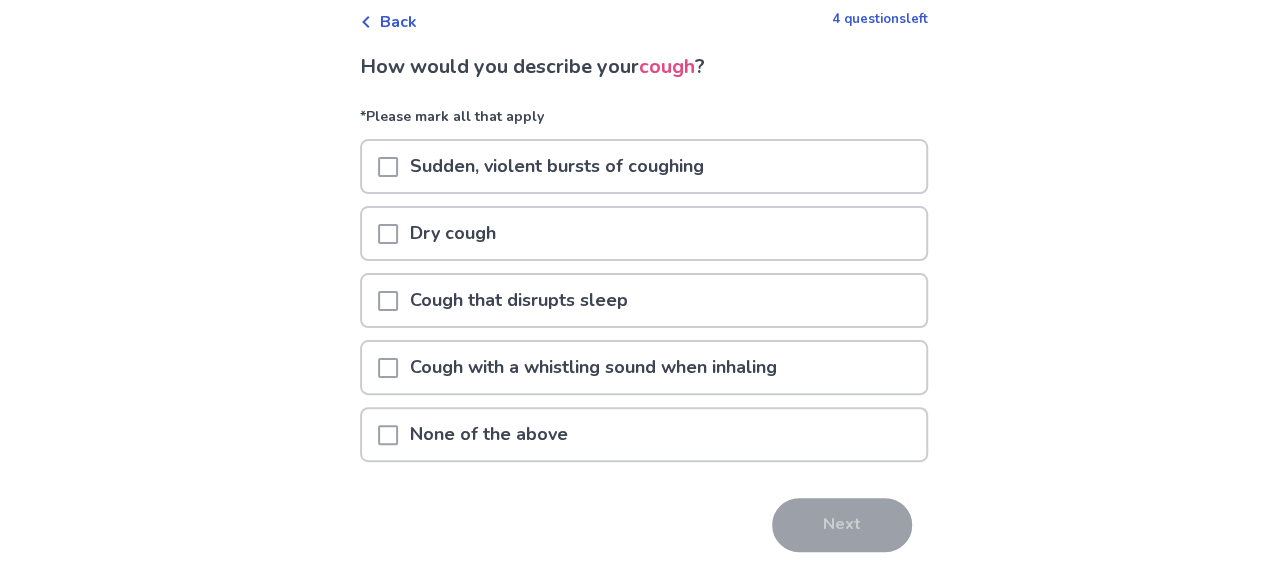 click at bounding box center (388, 301) 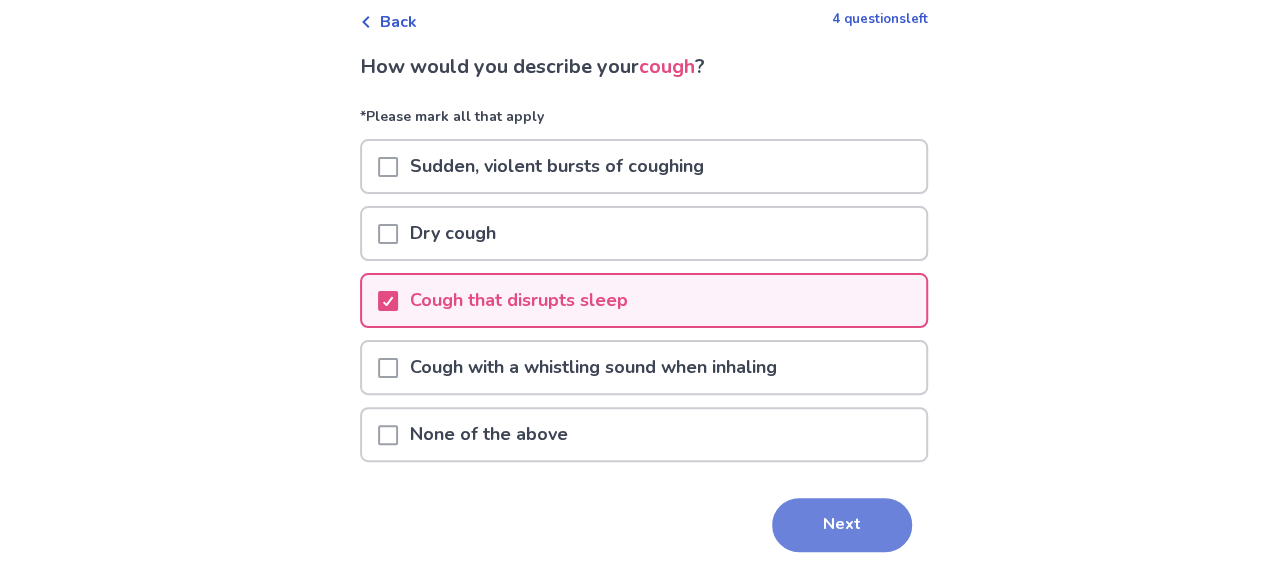 click on "Next" at bounding box center [842, 525] 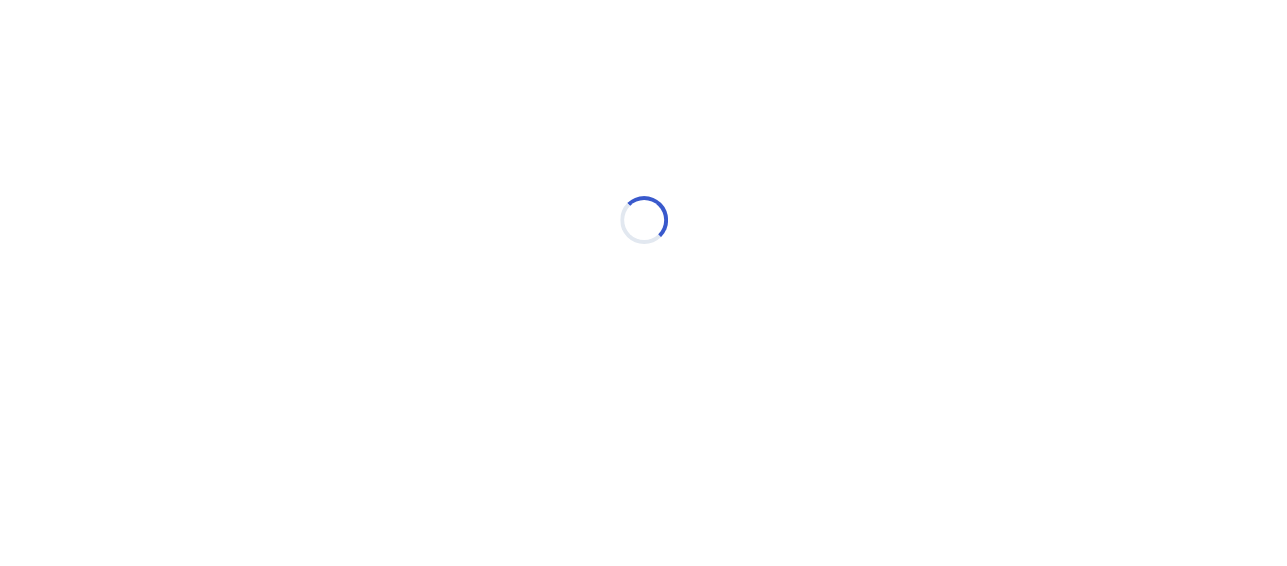 scroll, scrollTop: 0, scrollLeft: 0, axis: both 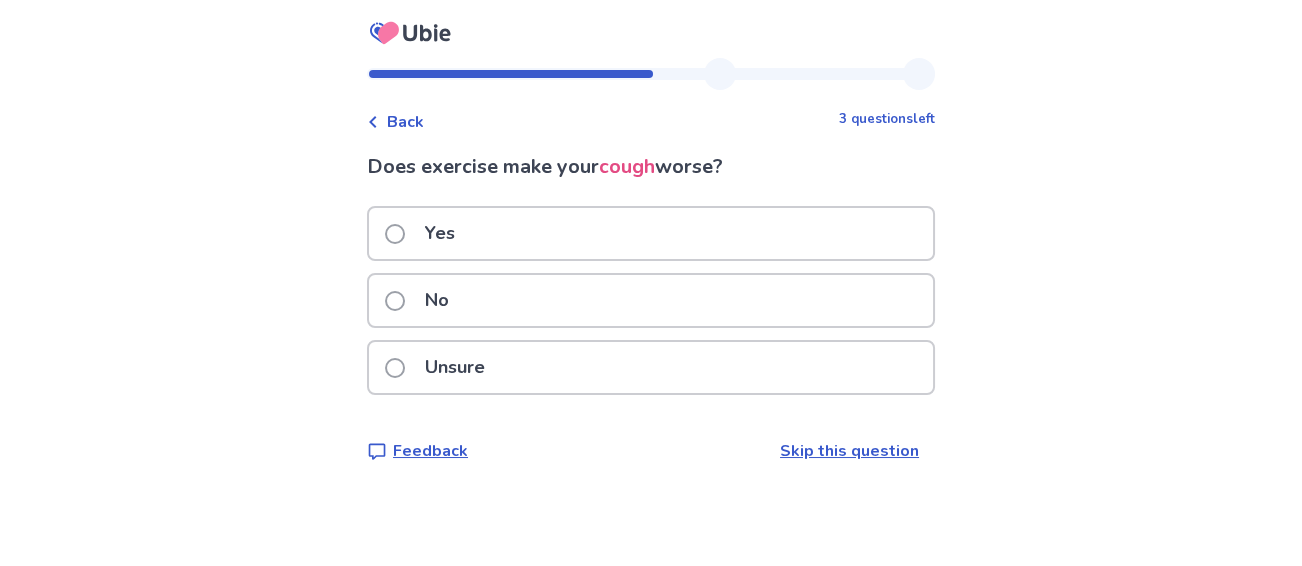 click at bounding box center (395, 301) 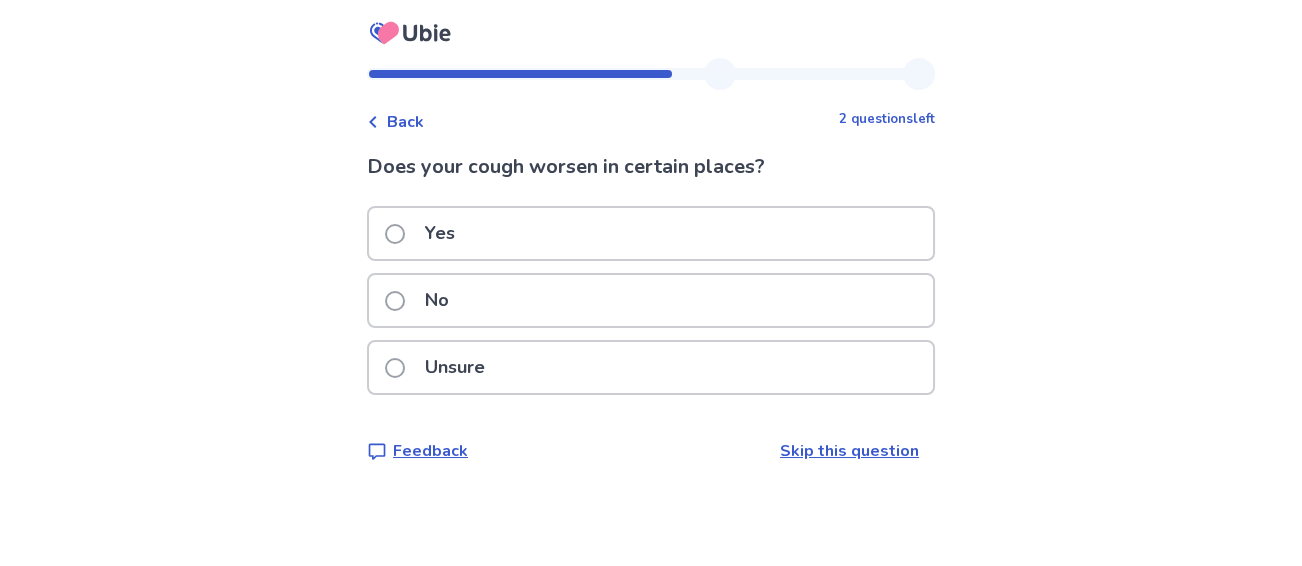 click at bounding box center [395, 234] 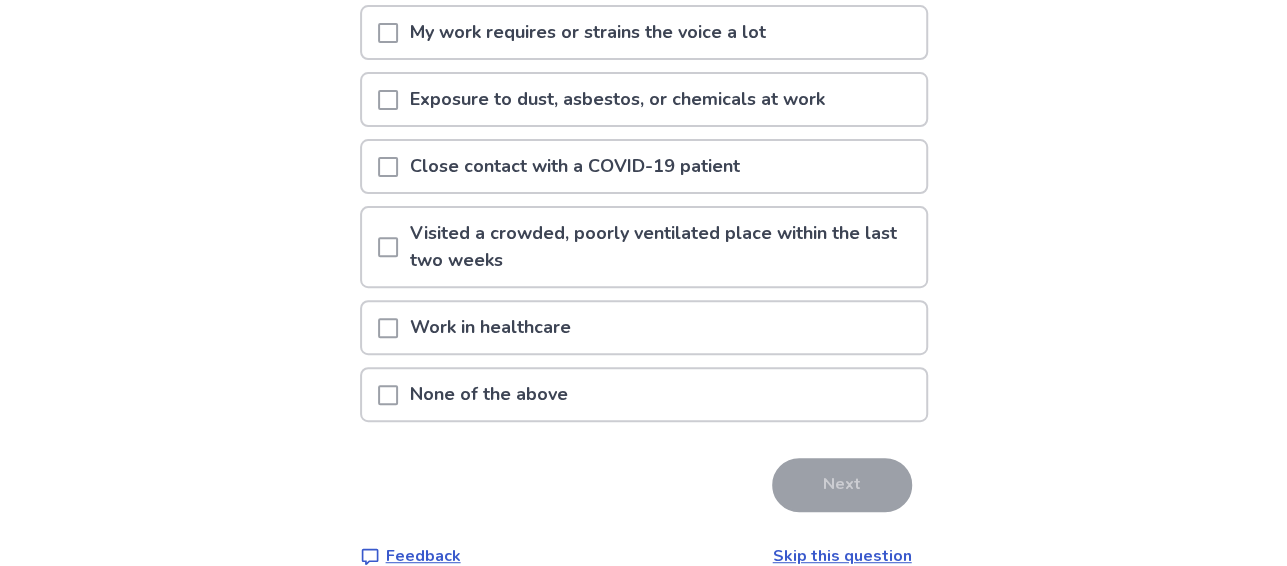 scroll, scrollTop: 297, scrollLeft: 0, axis: vertical 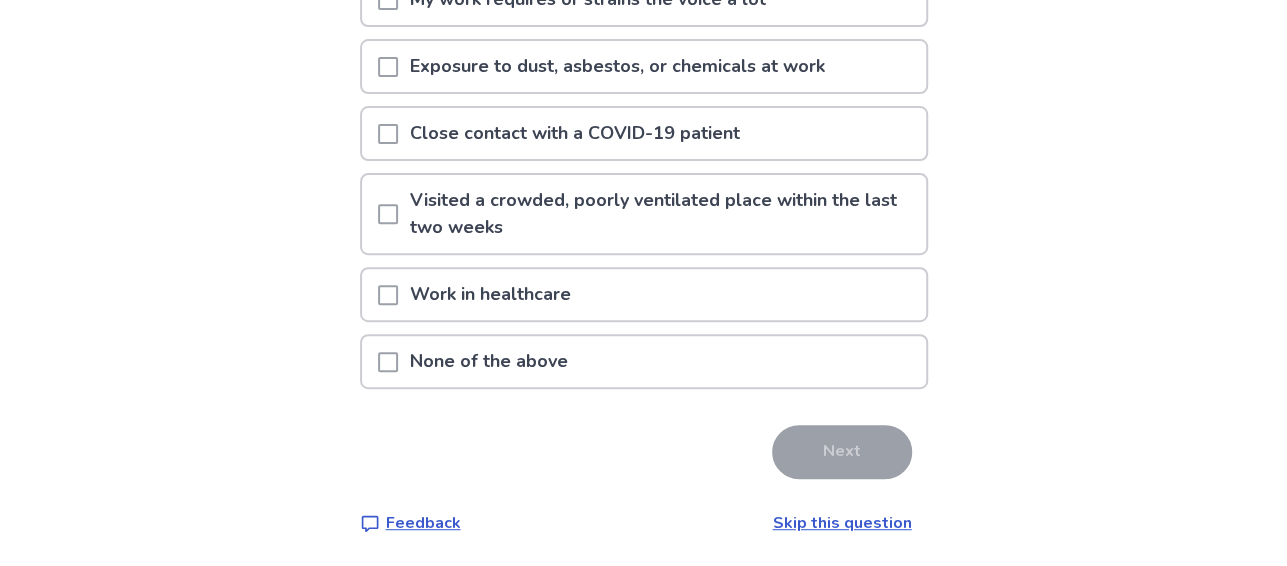 click at bounding box center [388, 362] 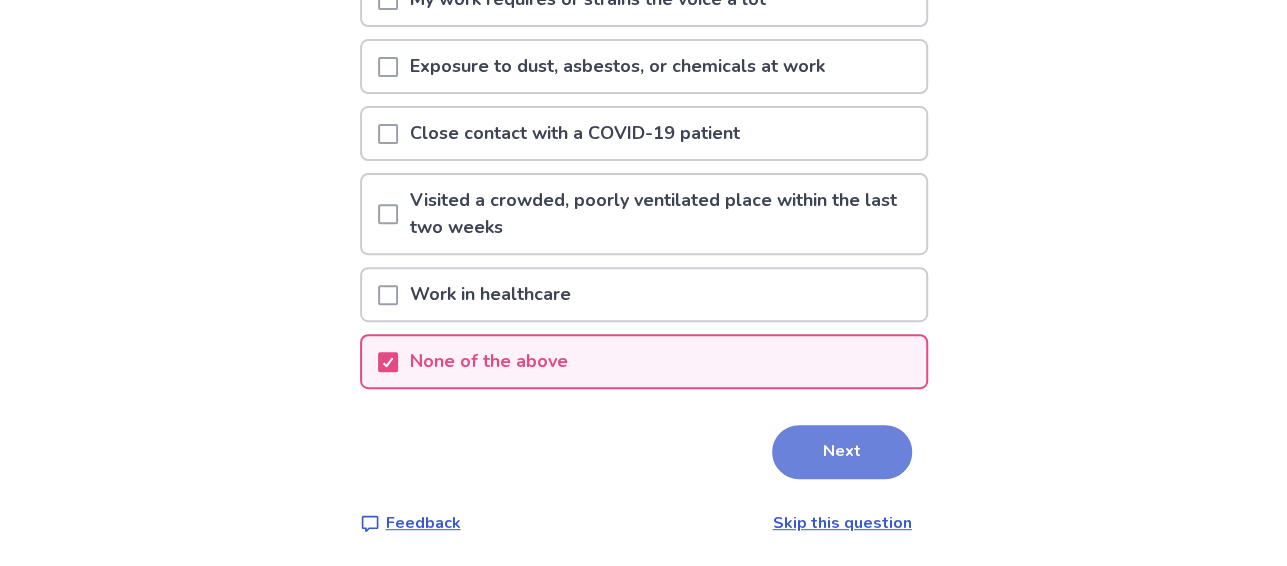 click on "Next" at bounding box center [842, 452] 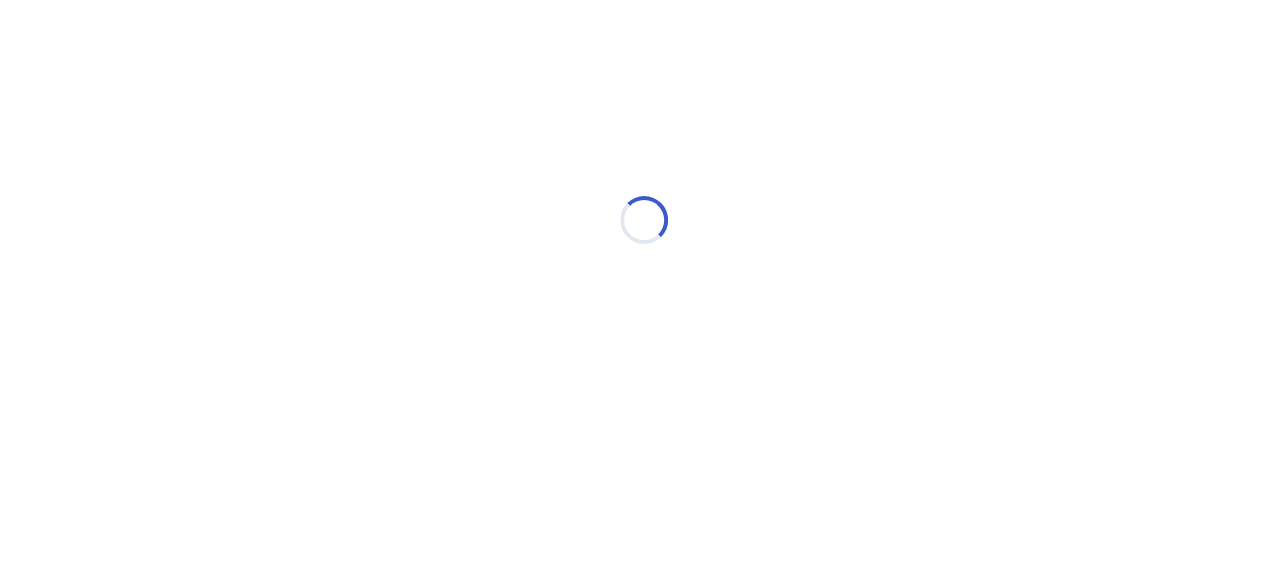 scroll, scrollTop: 0, scrollLeft: 0, axis: both 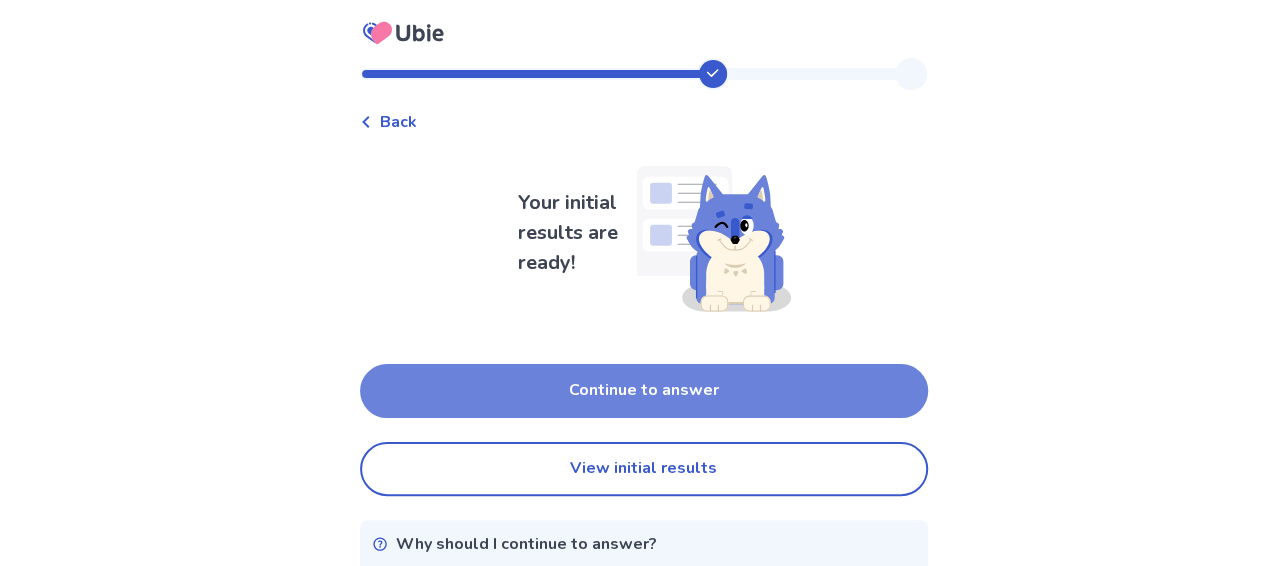 click on "Continue to answer" at bounding box center (644, 391) 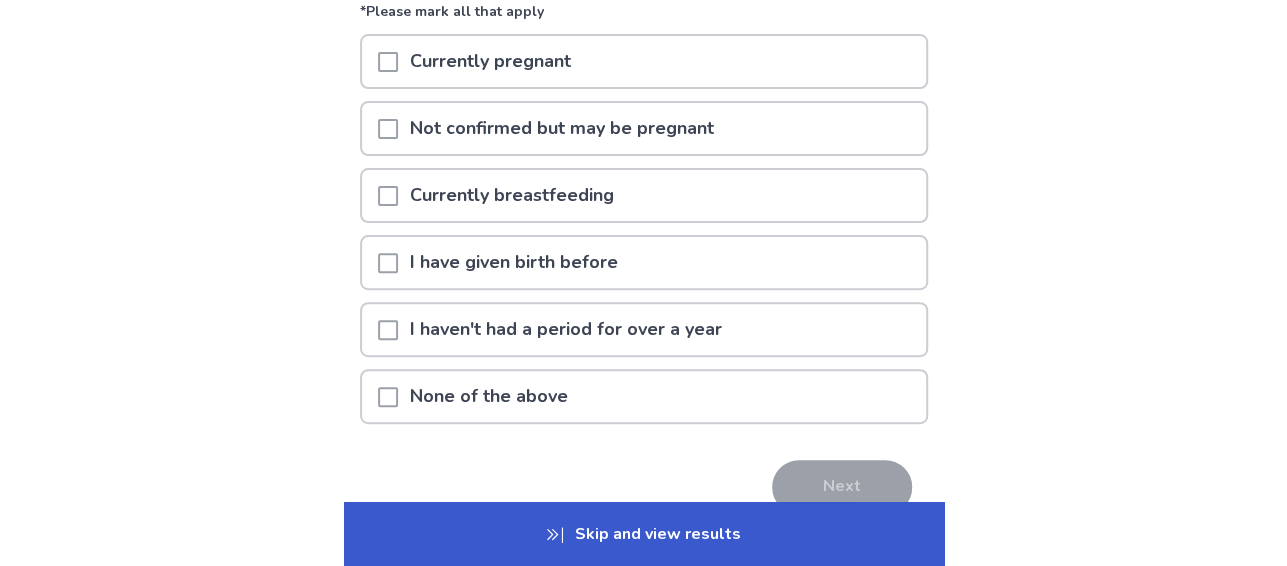 scroll, scrollTop: 200, scrollLeft: 0, axis: vertical 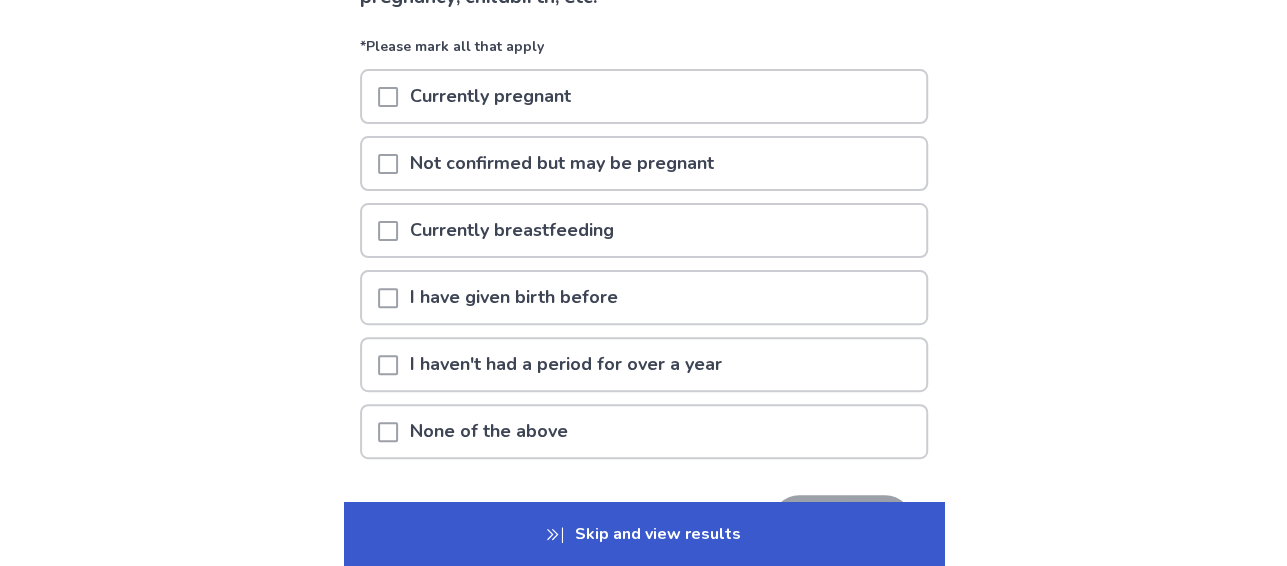 click on "I have given birth before" at bounding box center [514, 297] 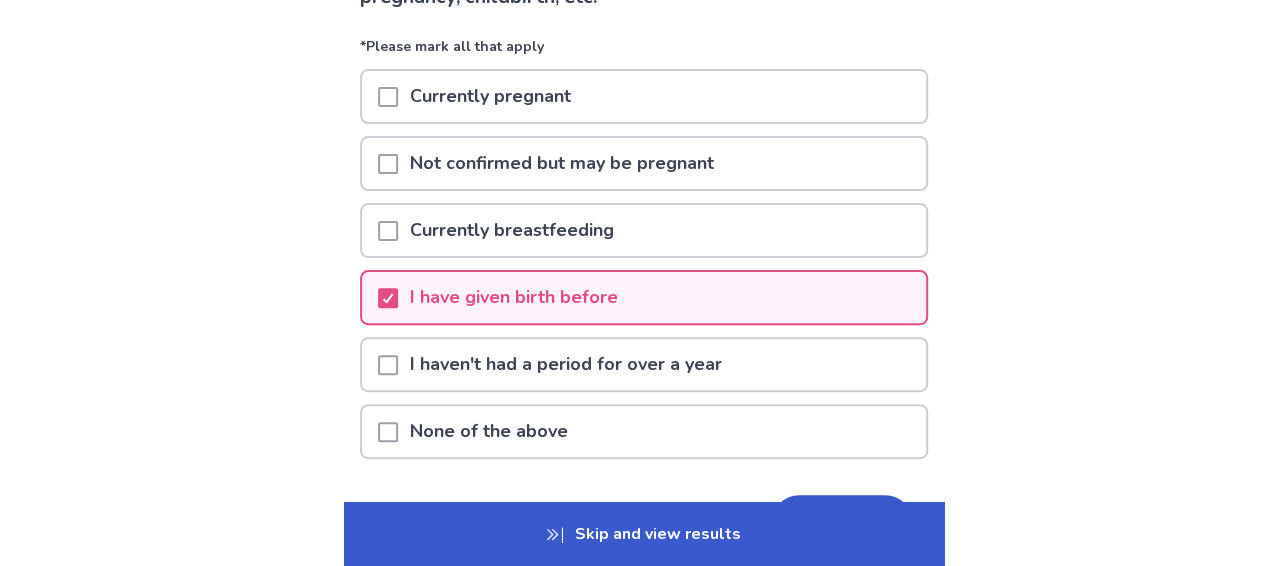 click at bounding box center [388, 365] 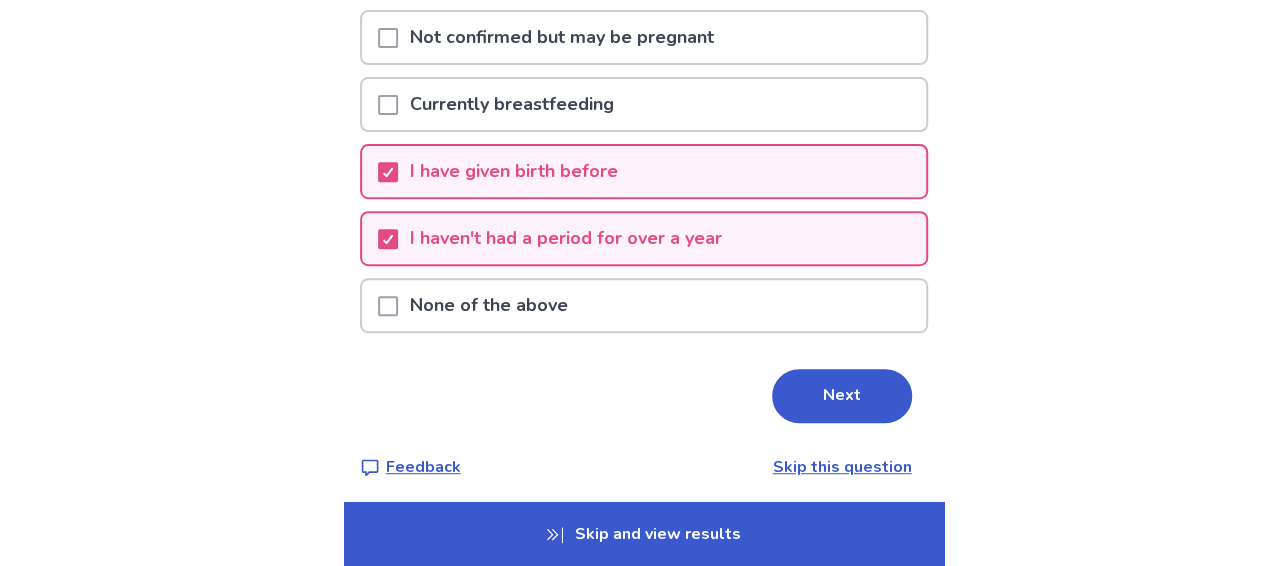 scroll, scrollTop: 334, scrollLeft: 0, axis: vertical 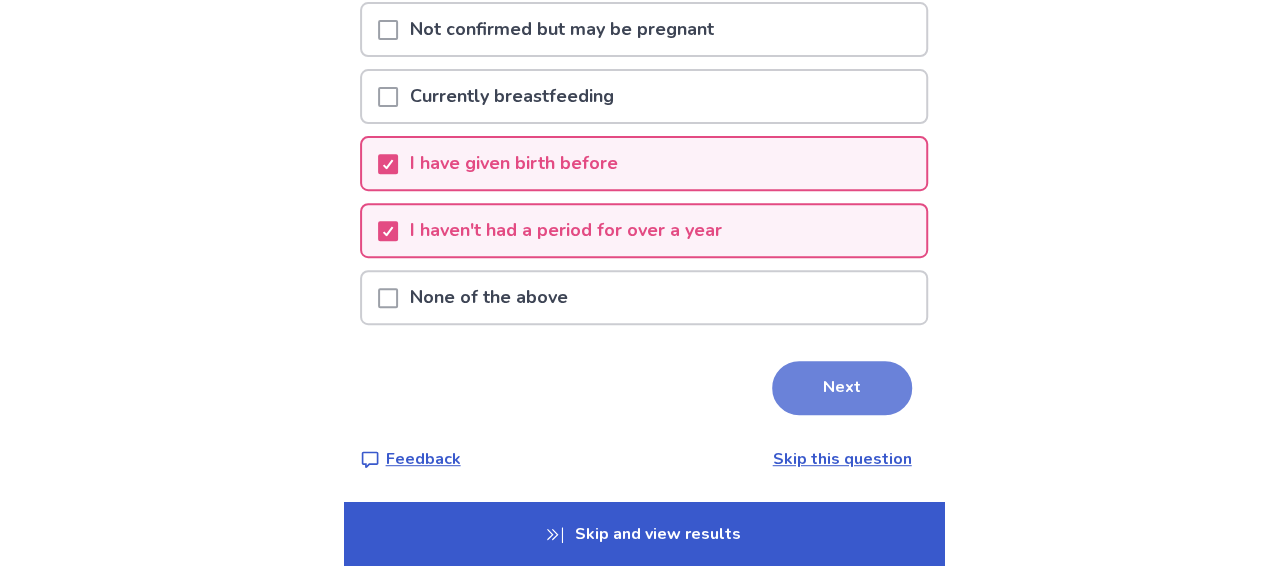 click on "Next" at bounding box center (842, 388) 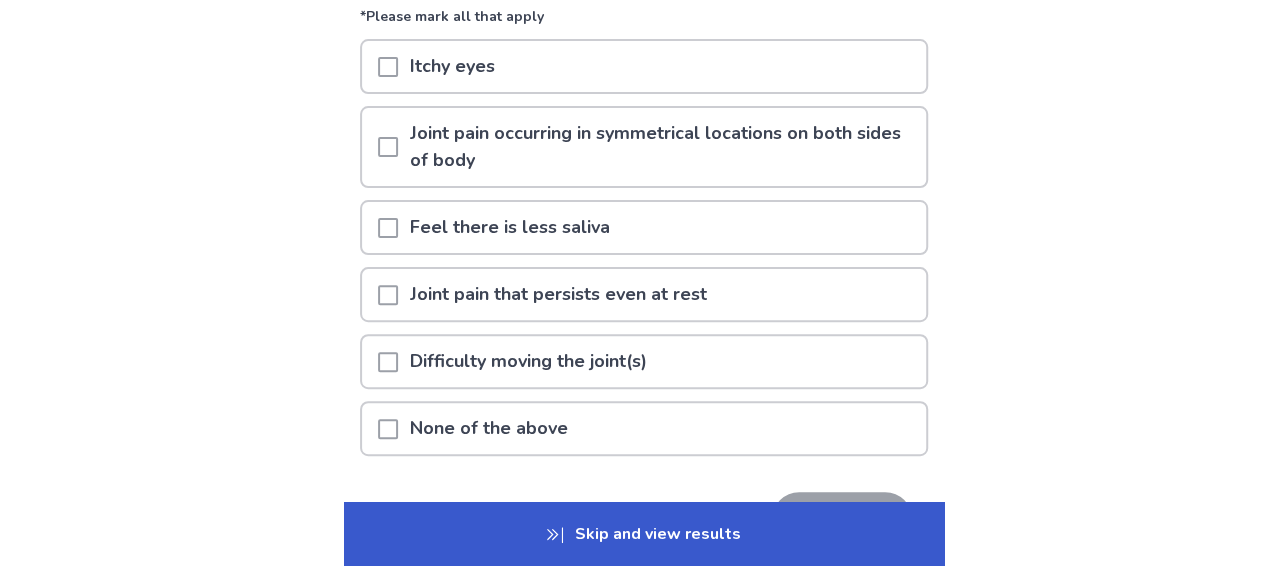 scroll, scrollTop: 300, scrollLeft: 0, axis: vertical 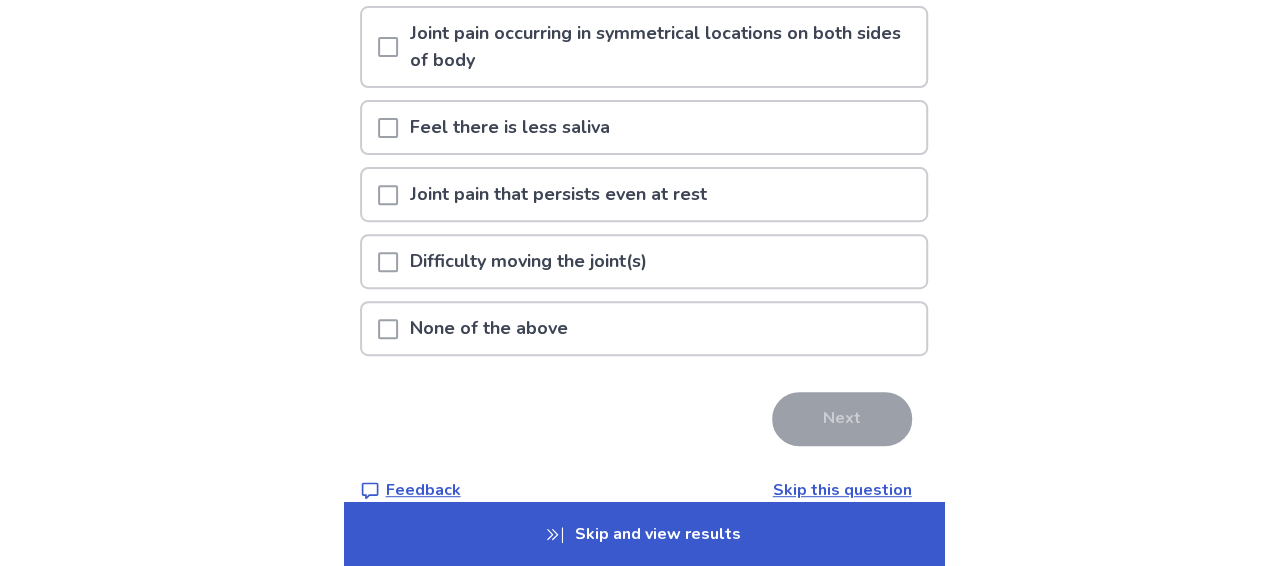 click at bounding box center (388, 262) 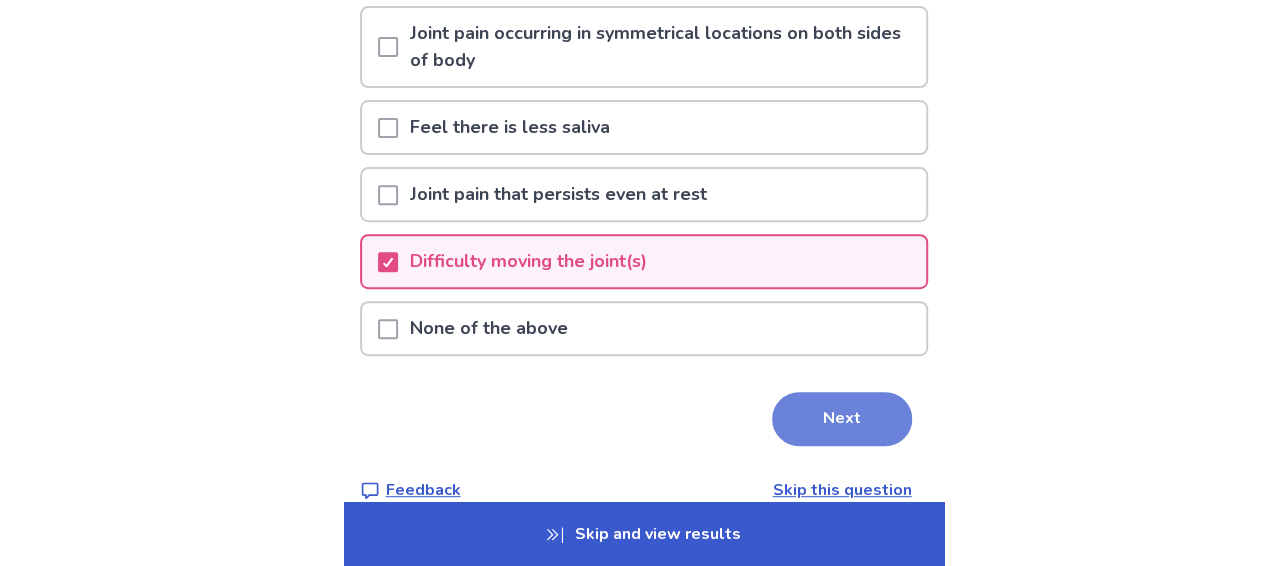 click on "Next" at bounding box center (842, 419) 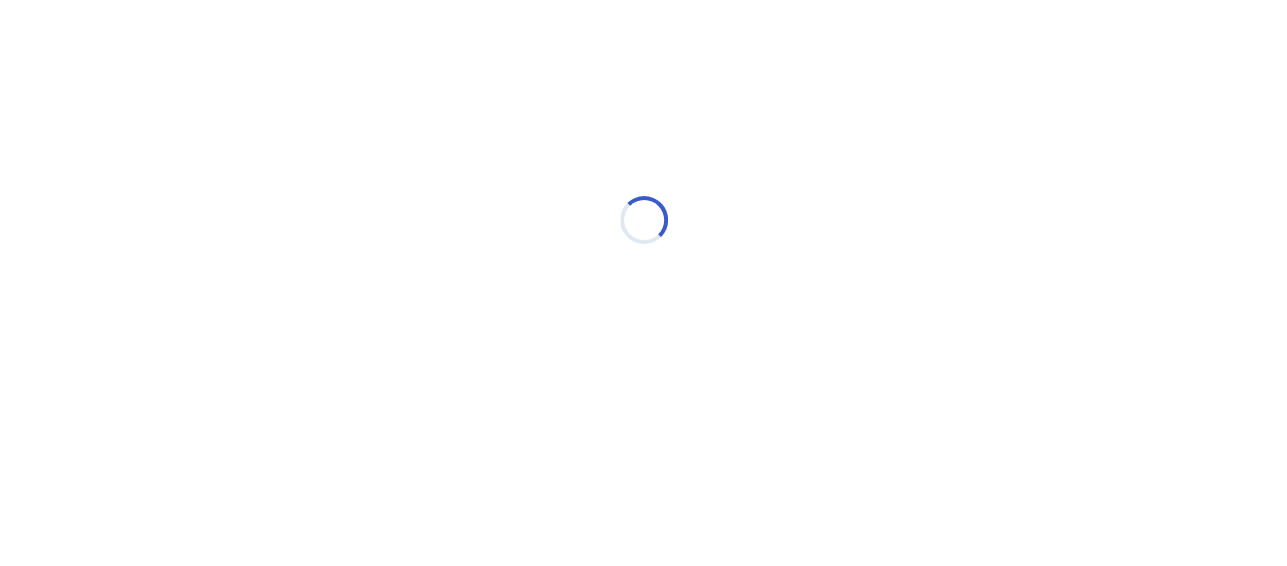 scroll, scrollTop: 0, scrollLeft: 0, axis: both 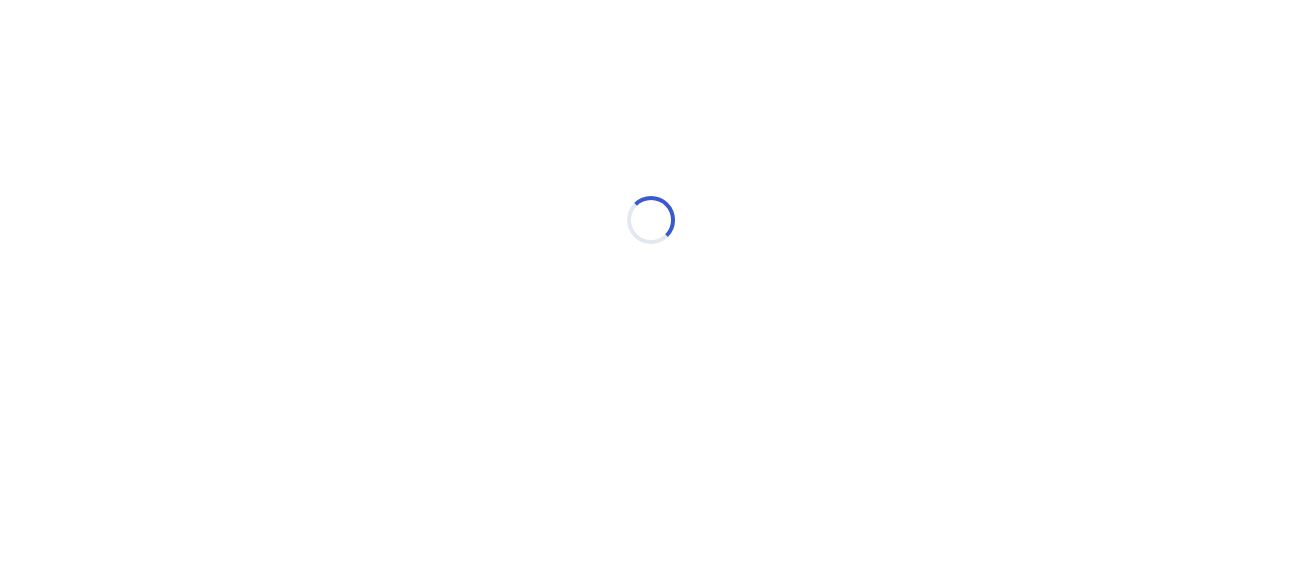 select on "*" 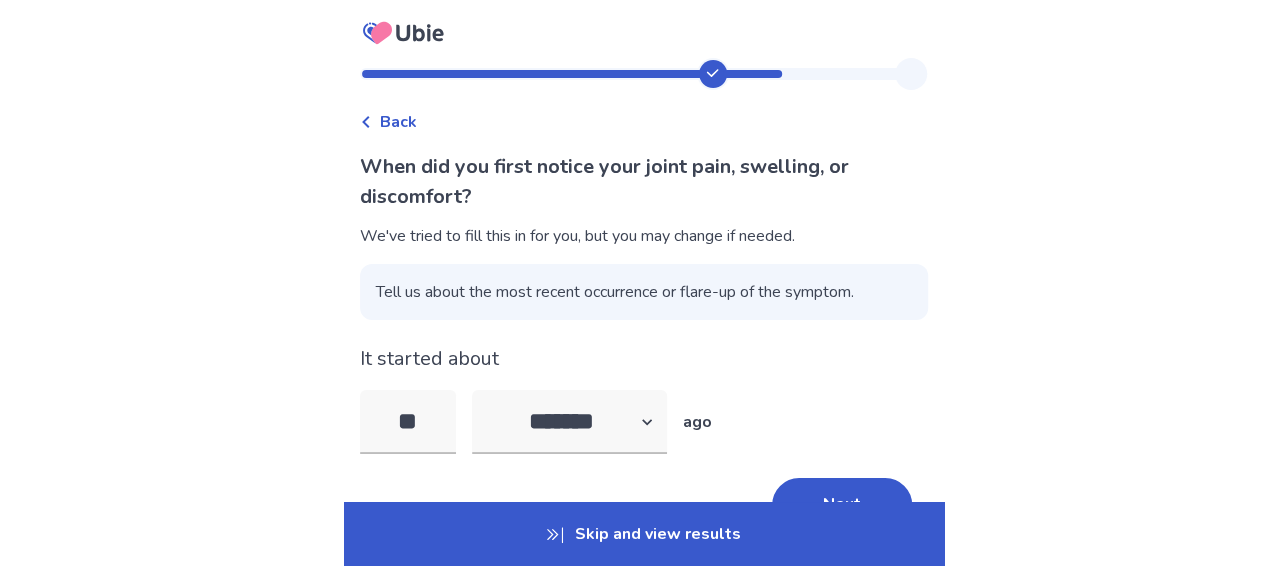 type on "*" 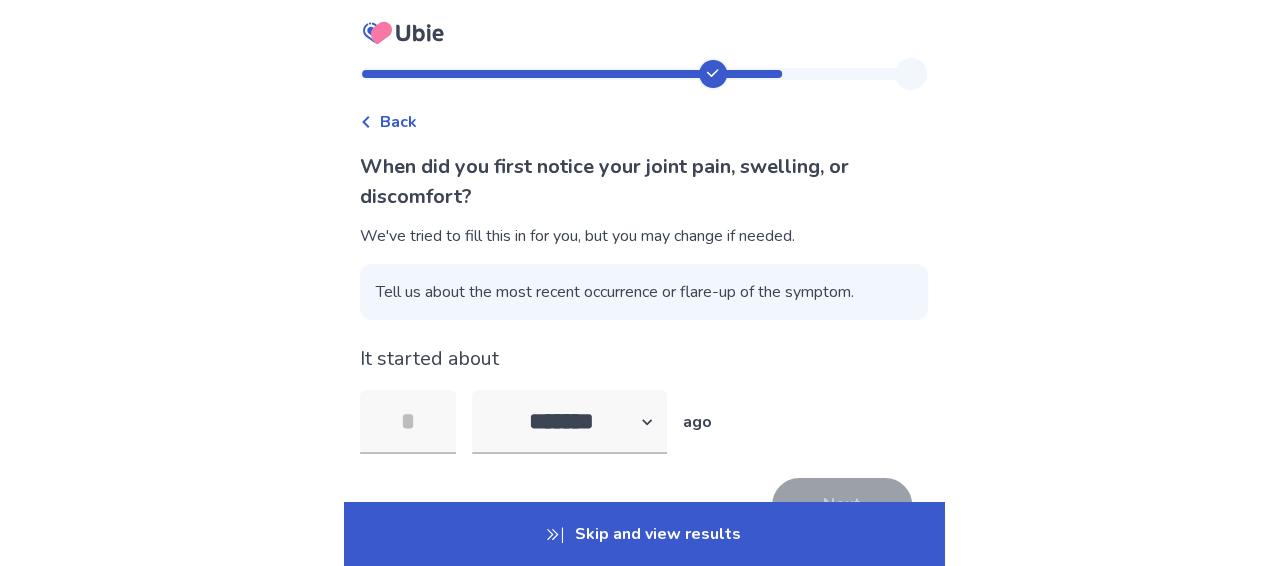 type on "*" 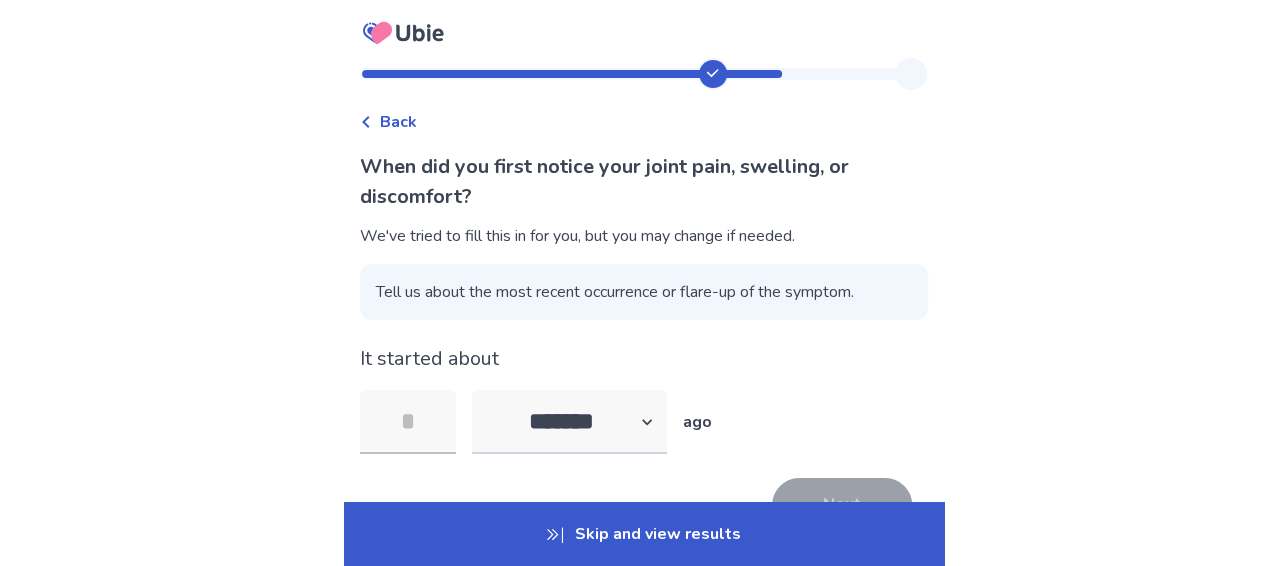 type 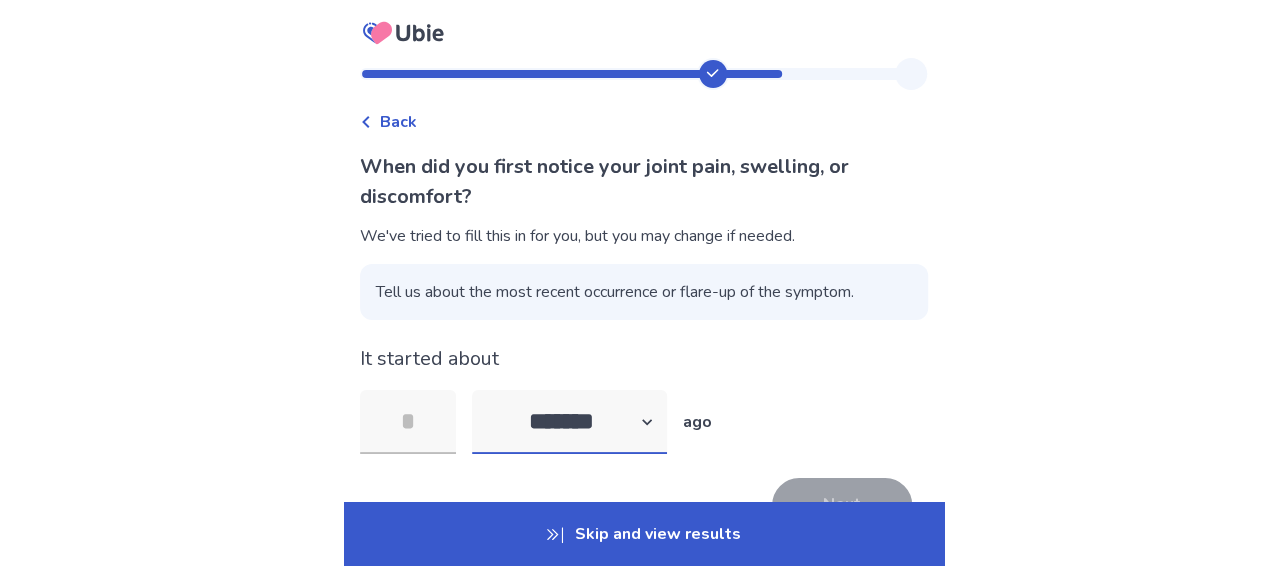click on "******* ****** ******* ******** *******" at bounding box center (569, 422) 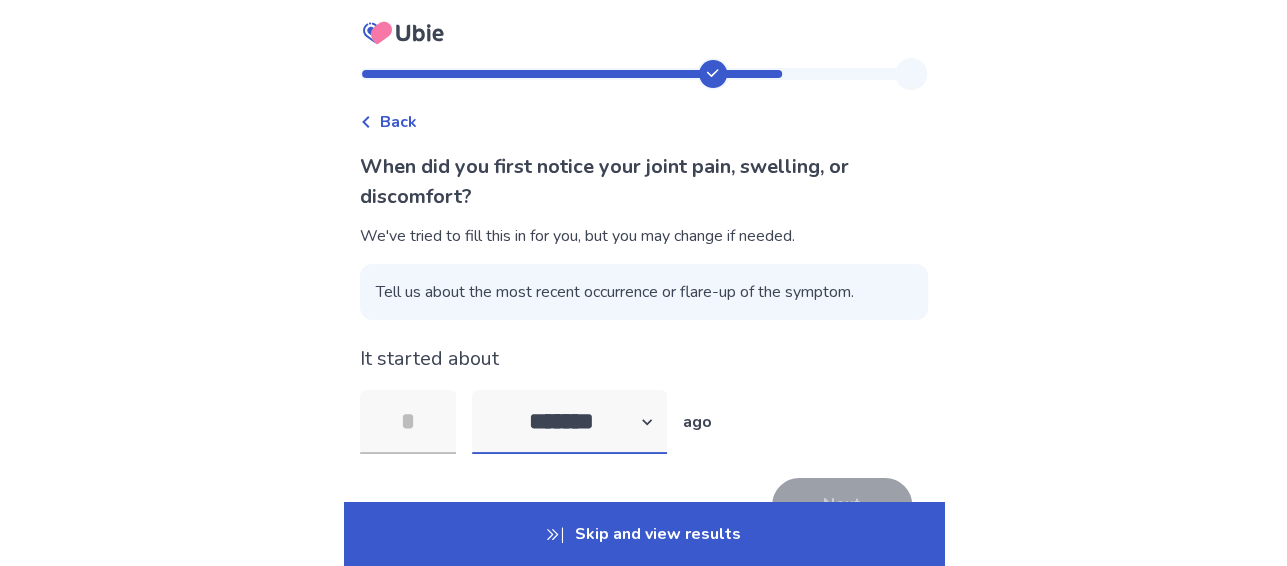 select on "*" 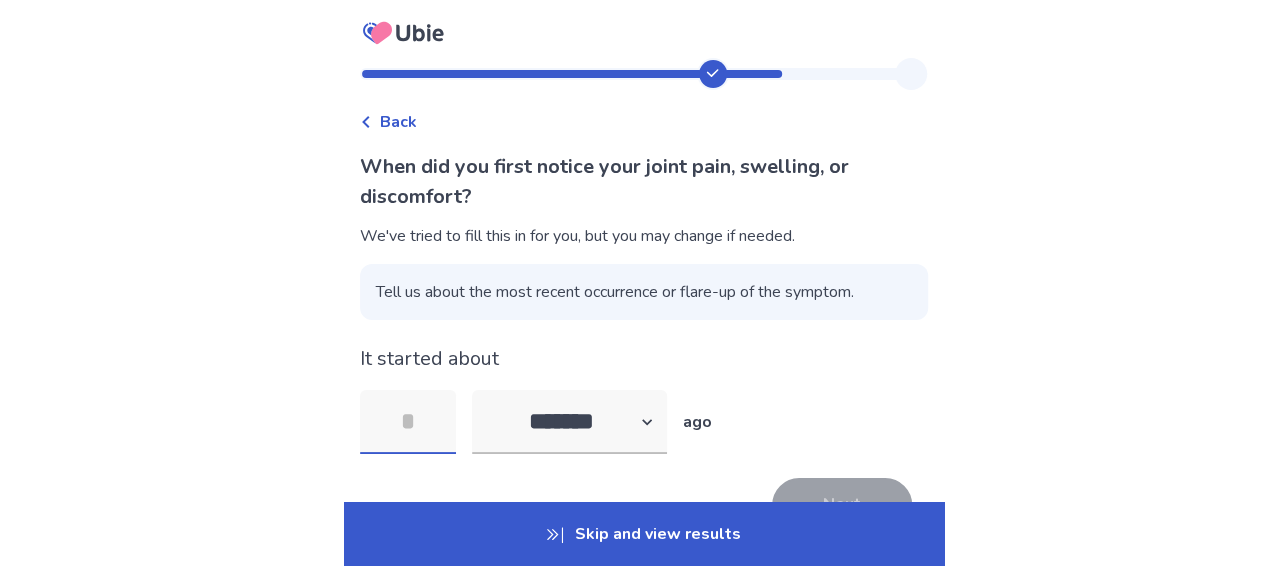 click at bounding box center (408, 422) 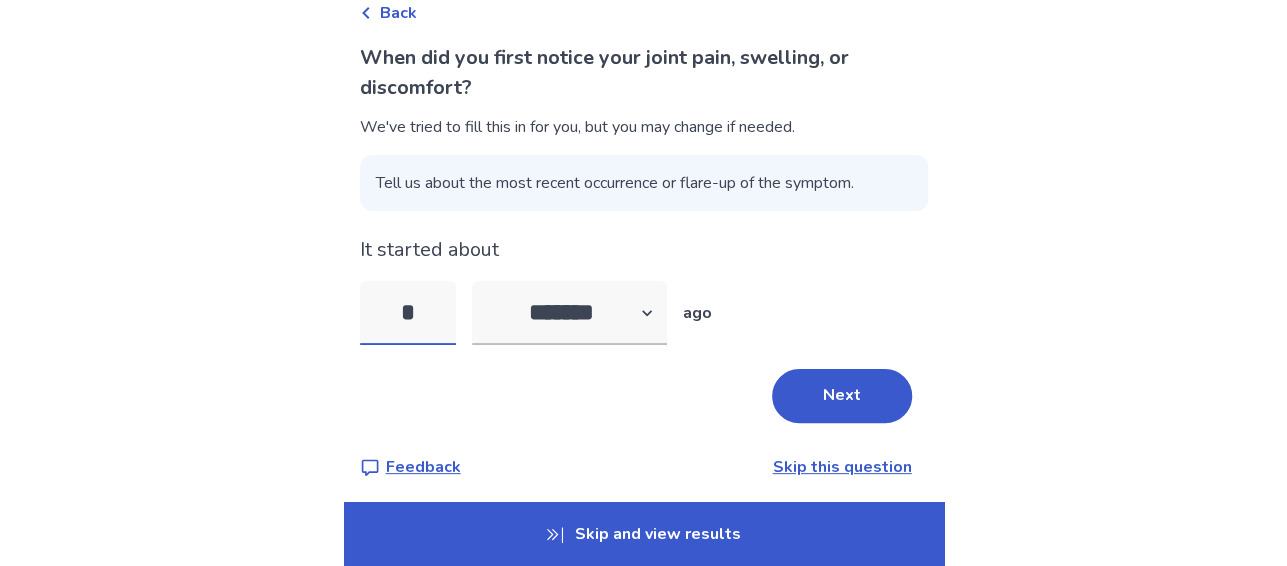 scroll, scrollTop: 118, scrollLeft: 0, axis: vertical 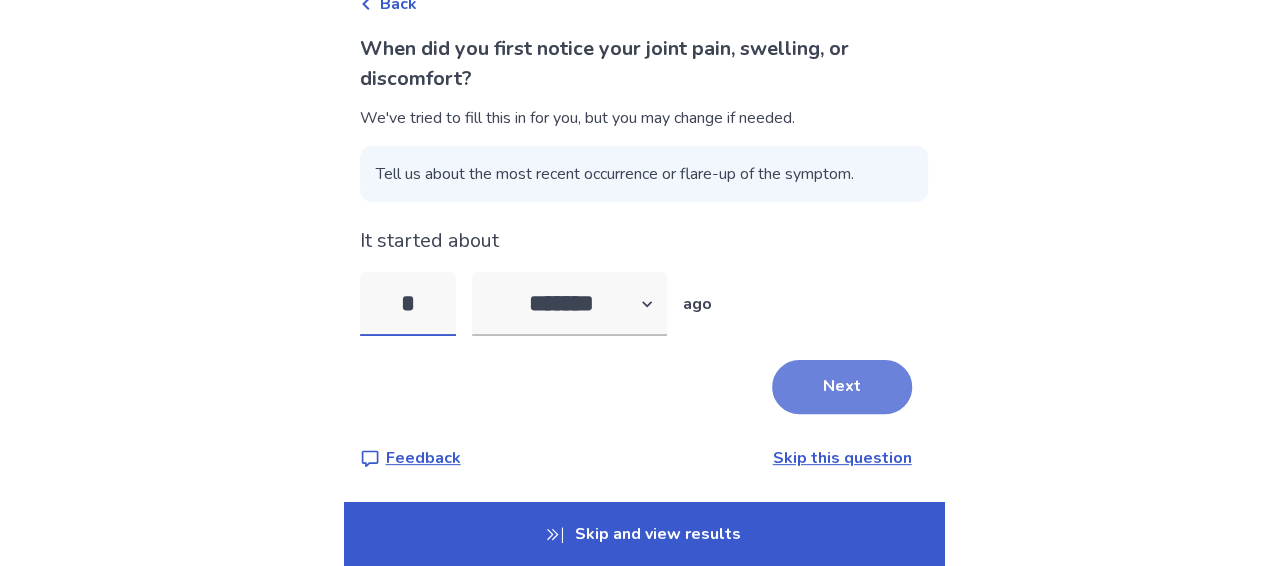 type on "*" 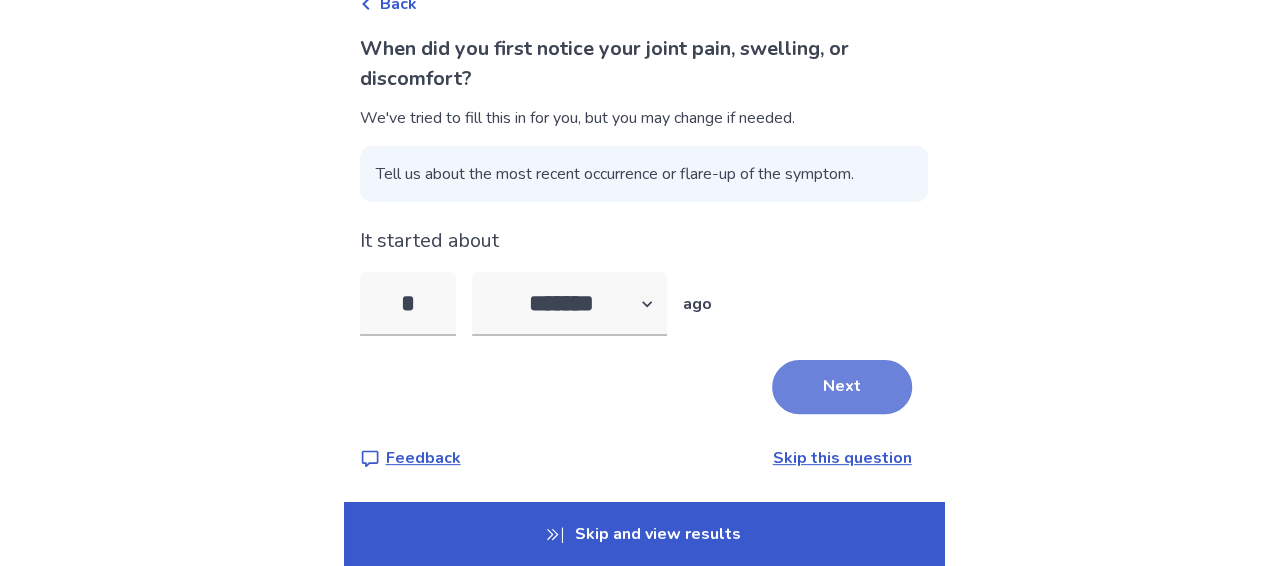 click on "Next" at bounding box center (842, 387) 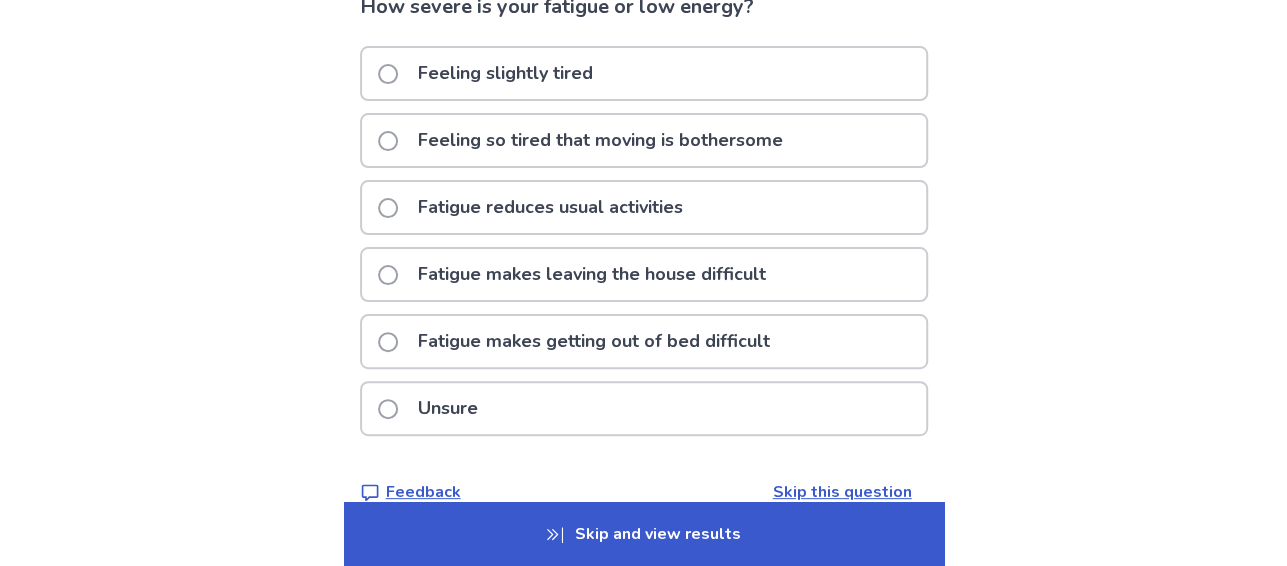 scroll, scrollTop: 193, scrollLeft: 0, axis: vertical 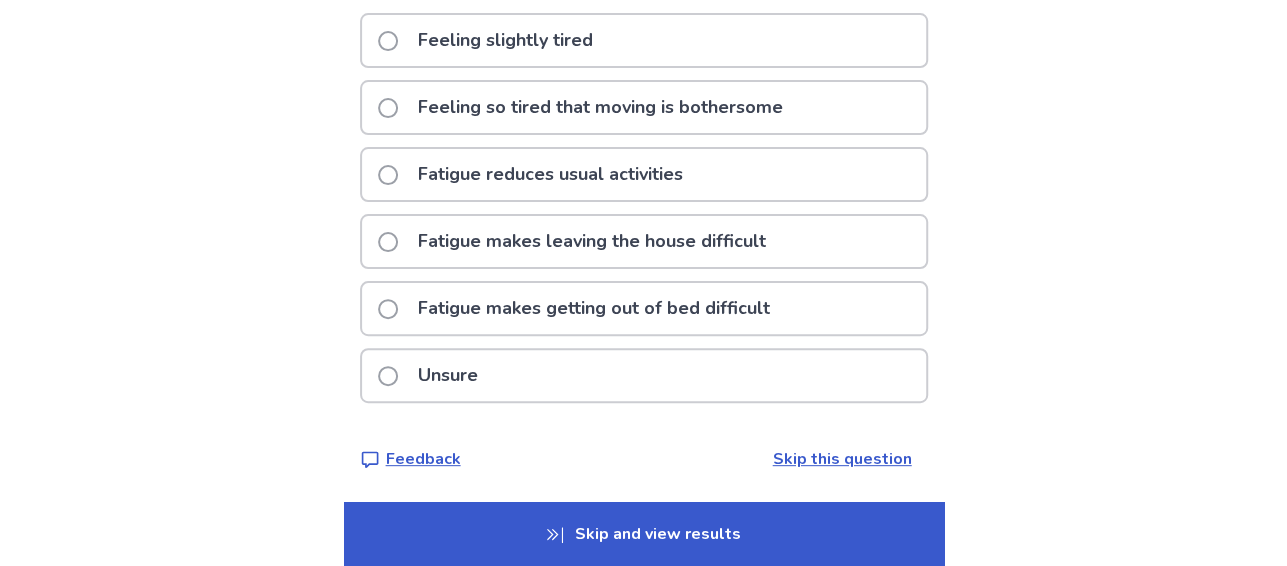 click at bounding box center (388, 242) 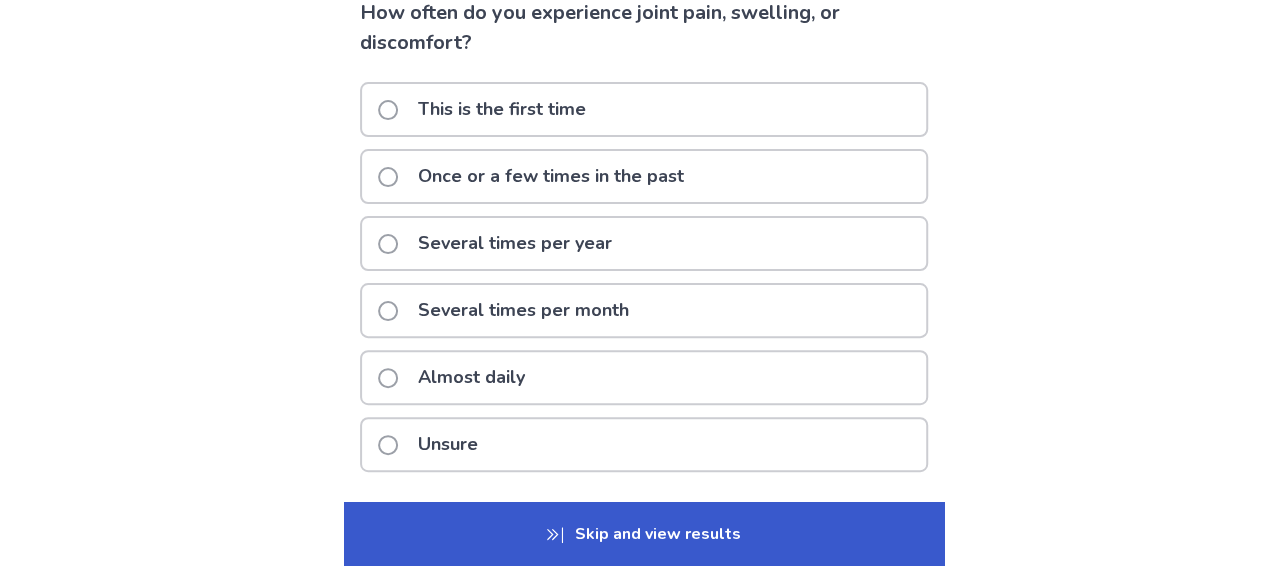 scroll, scrollTop: 200, scrollLeft: 0, axis: vertical 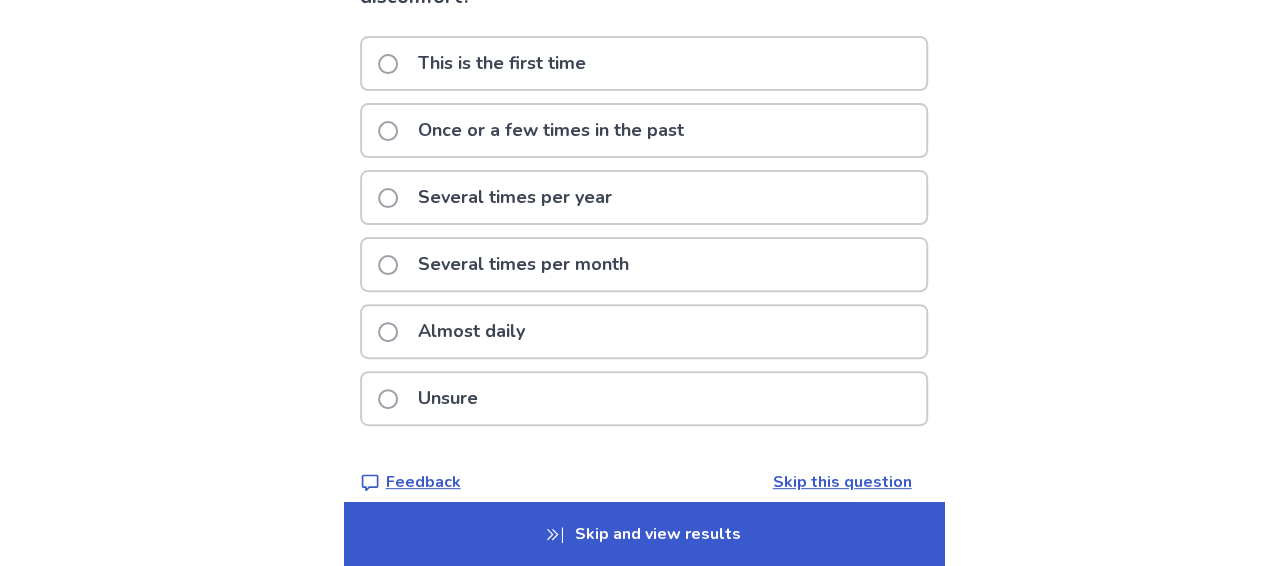 click at bounding box center (388, 332) 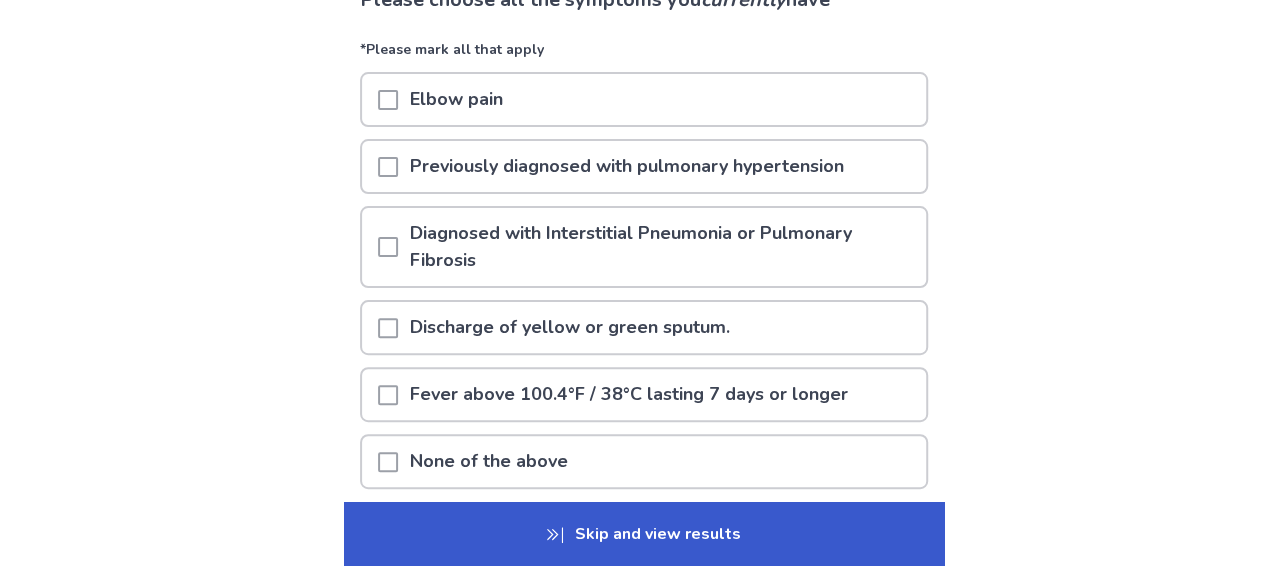 scroll, scrollTop: 200, scrollLeft: 0, axis: vertical 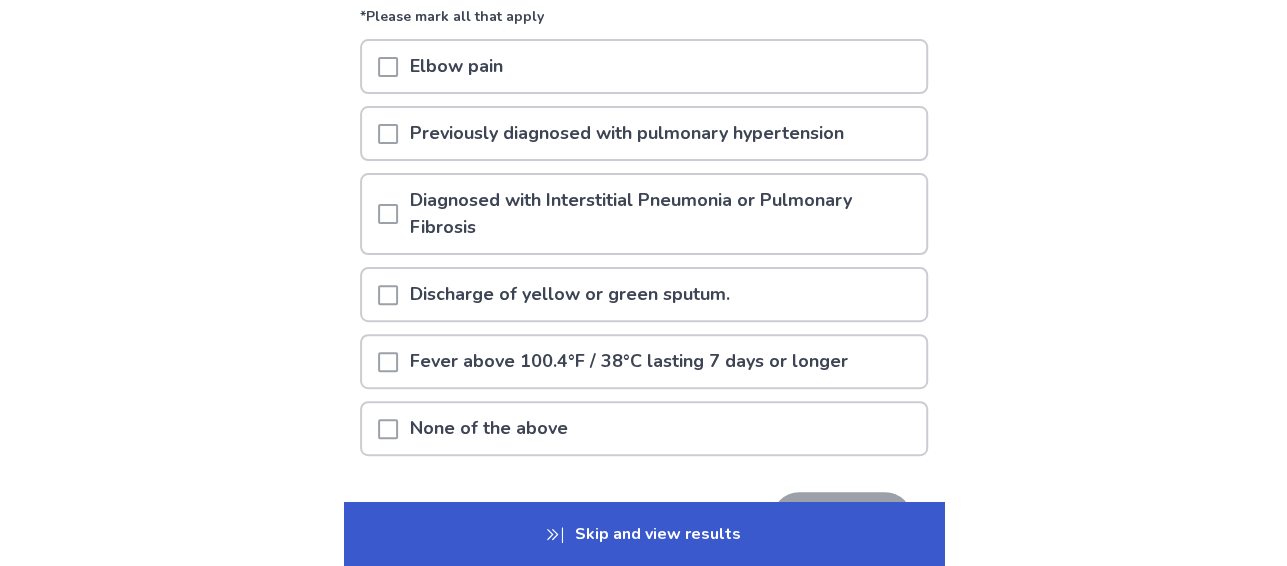 click at bounding box center [388, 67] 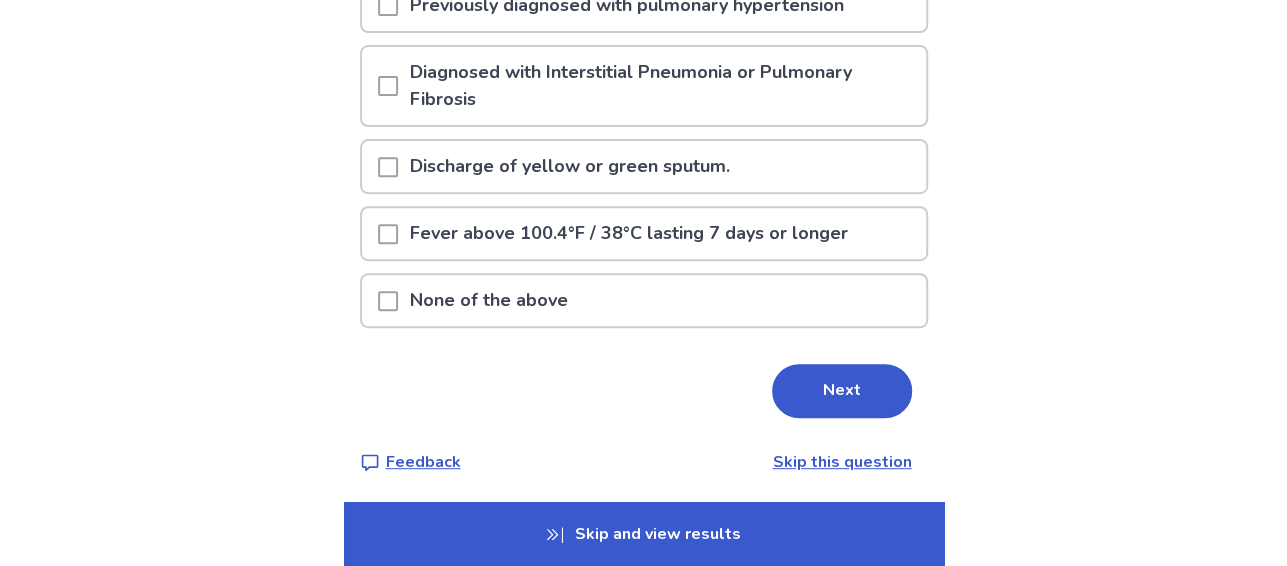 scroll, scrollTop: 330, scrollLeft: 0, axis: vertical 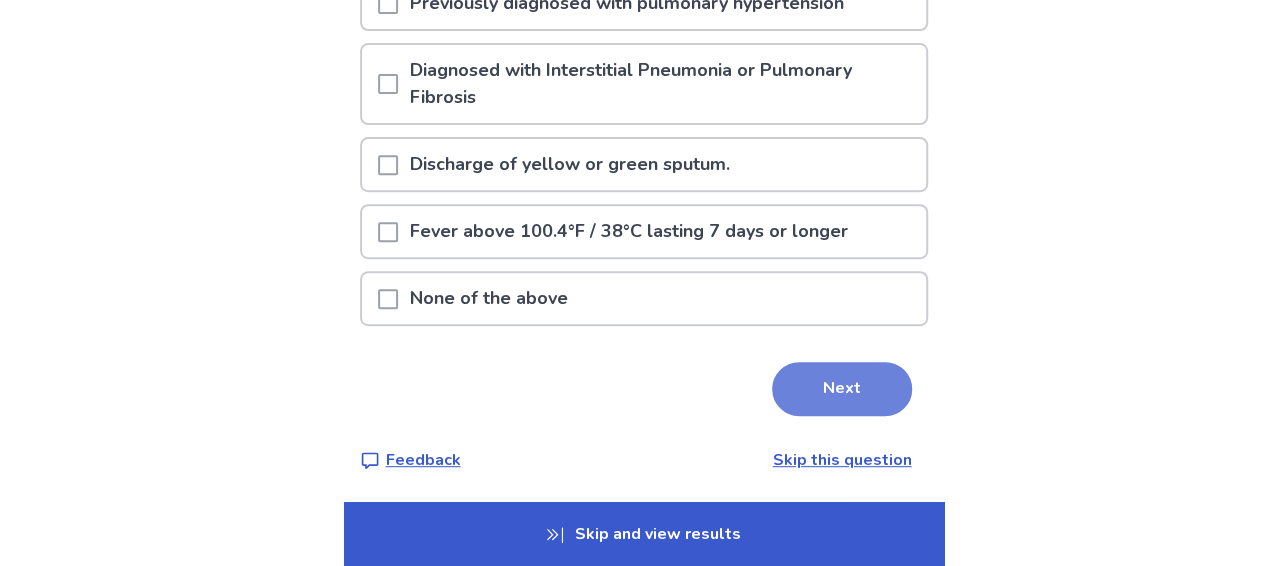 click on "Next" at bounding box center [842, 389] 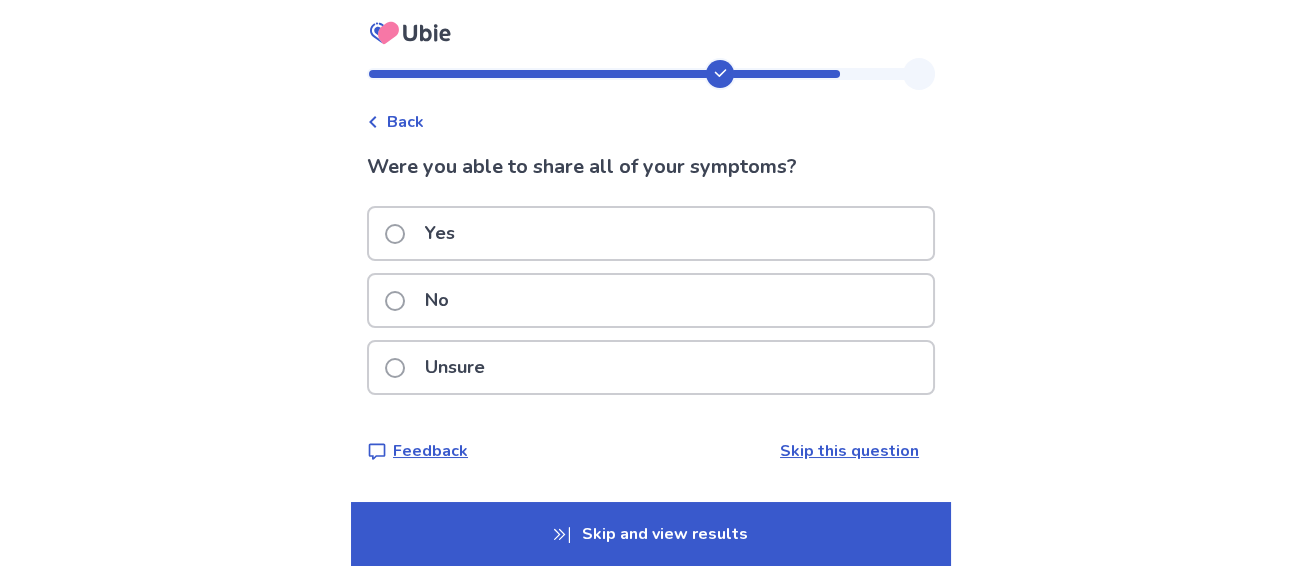 click at bounding box center [395, 234] 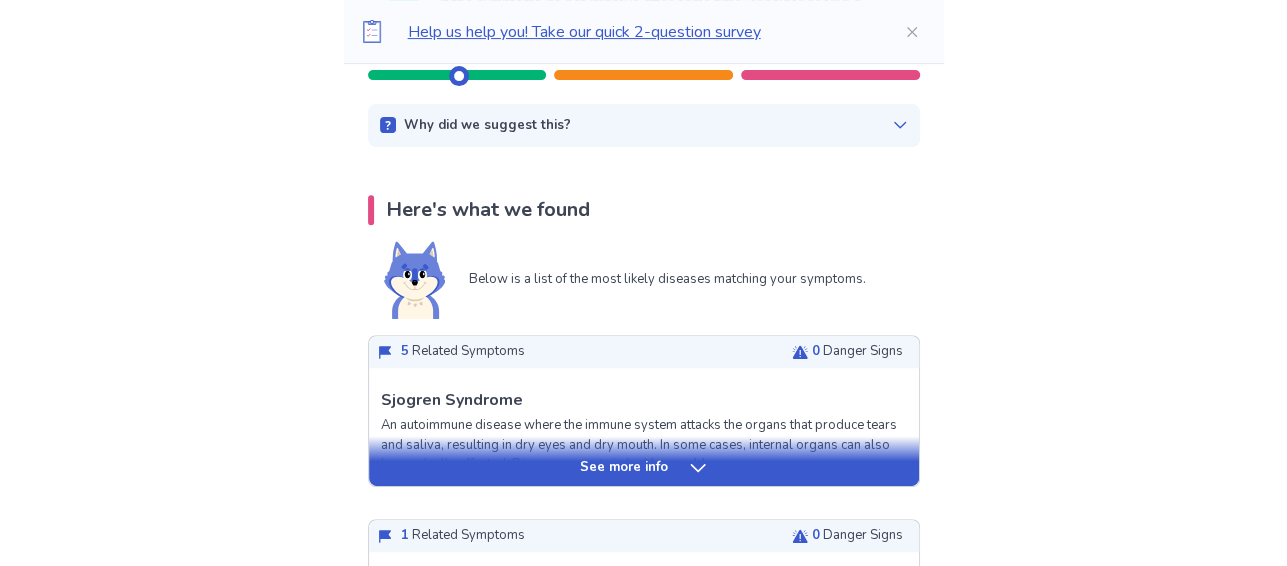 scroll, scrollTop: 300, scrollLeft: 0, axis: vertical 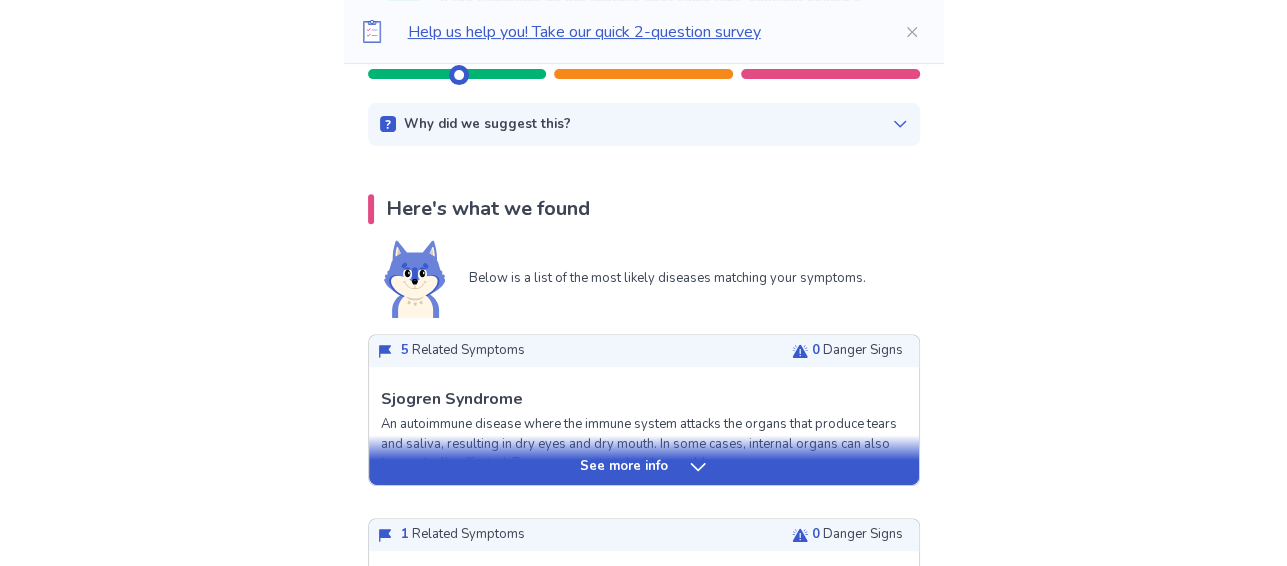 click 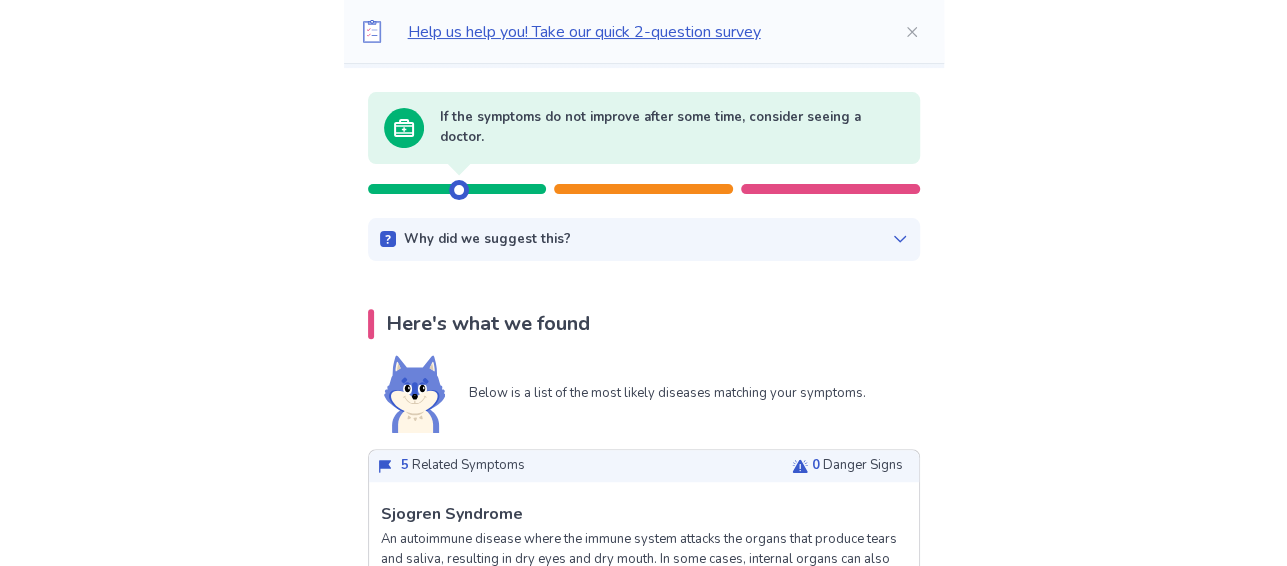 scroll, scrollTop: 0, scrollLeft: 0, axis: both 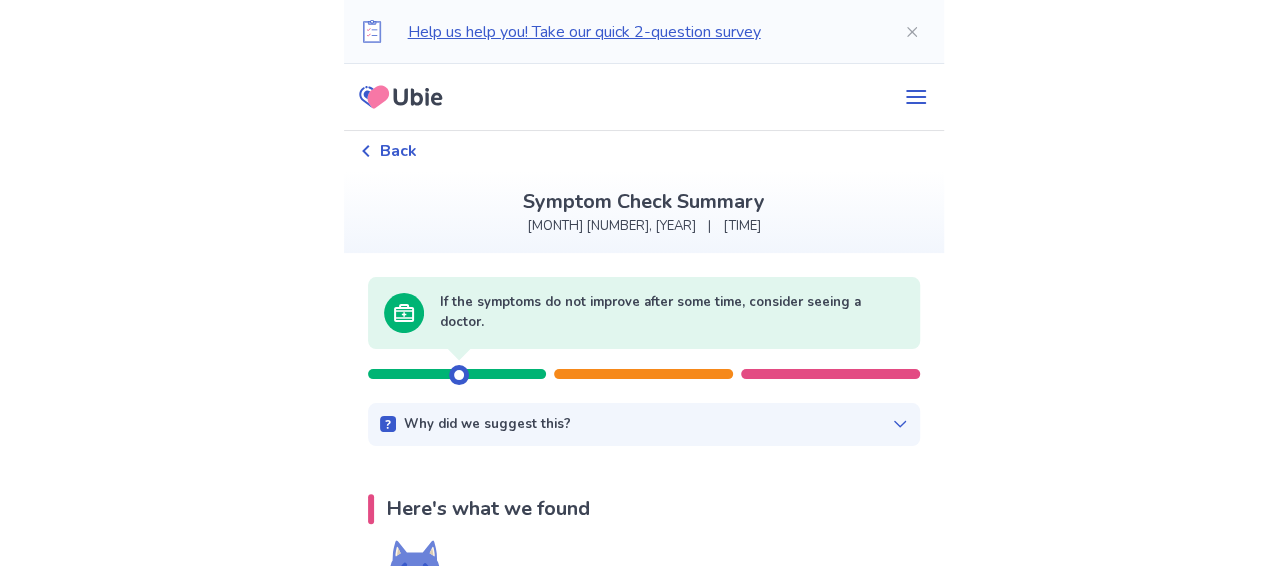 click 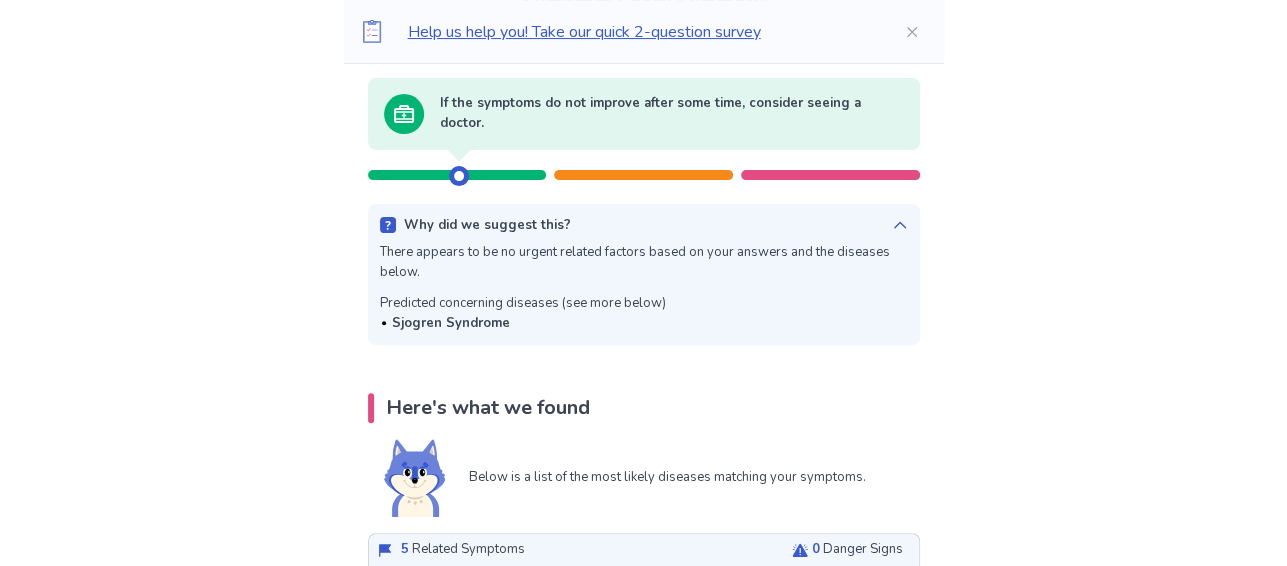 scroll, scrollTop: 200, scrollLeft: 0, axis: vertical 